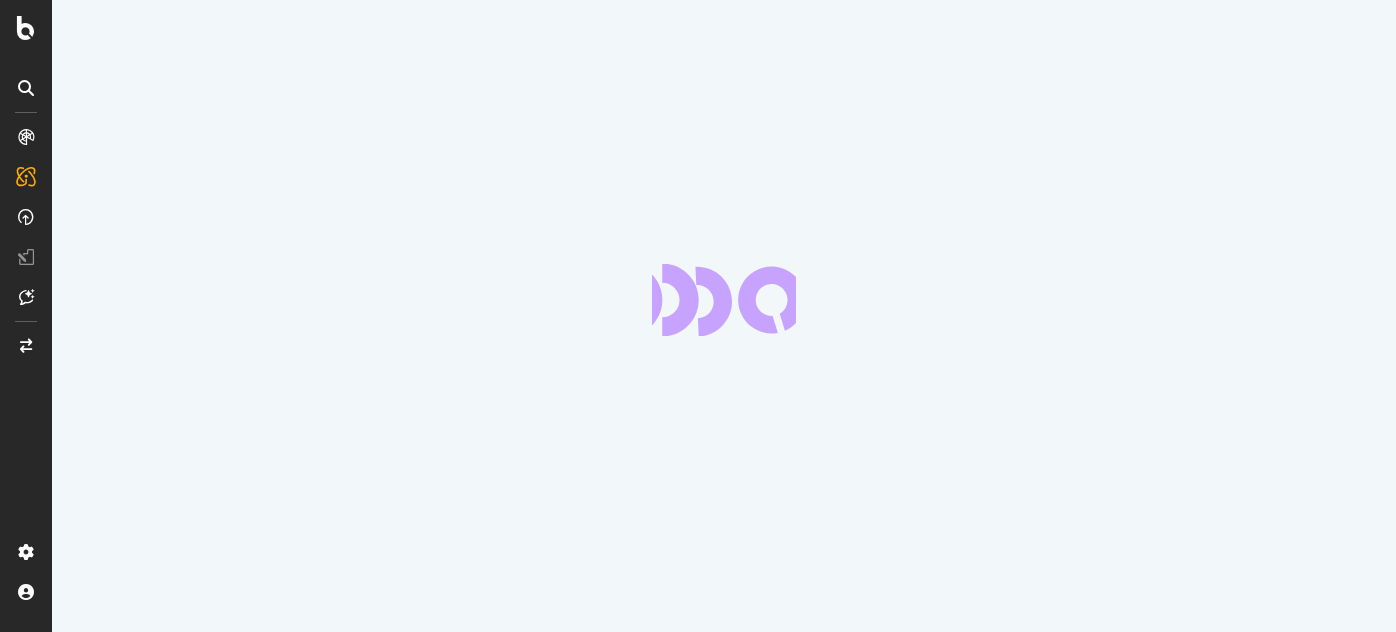 scroll, scrollTop: 0, scrollLeft: 0, axis: both 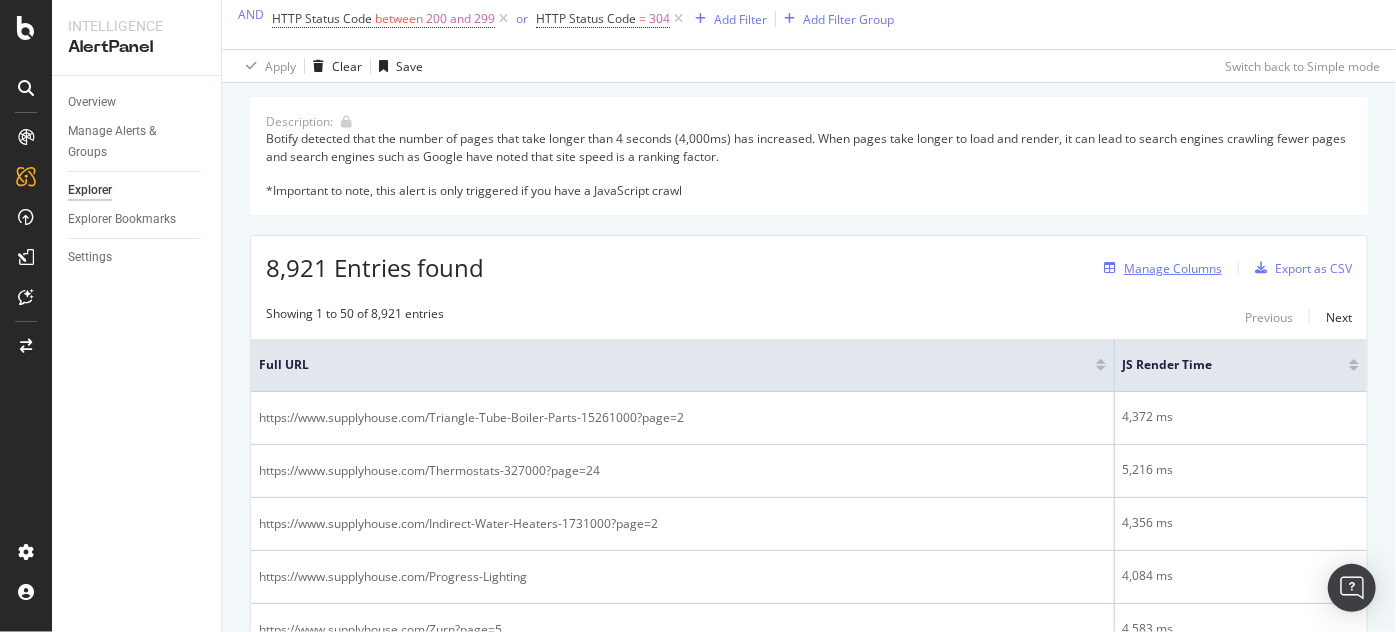 click on "Manage Columns" at bounding box center (1173, 268) 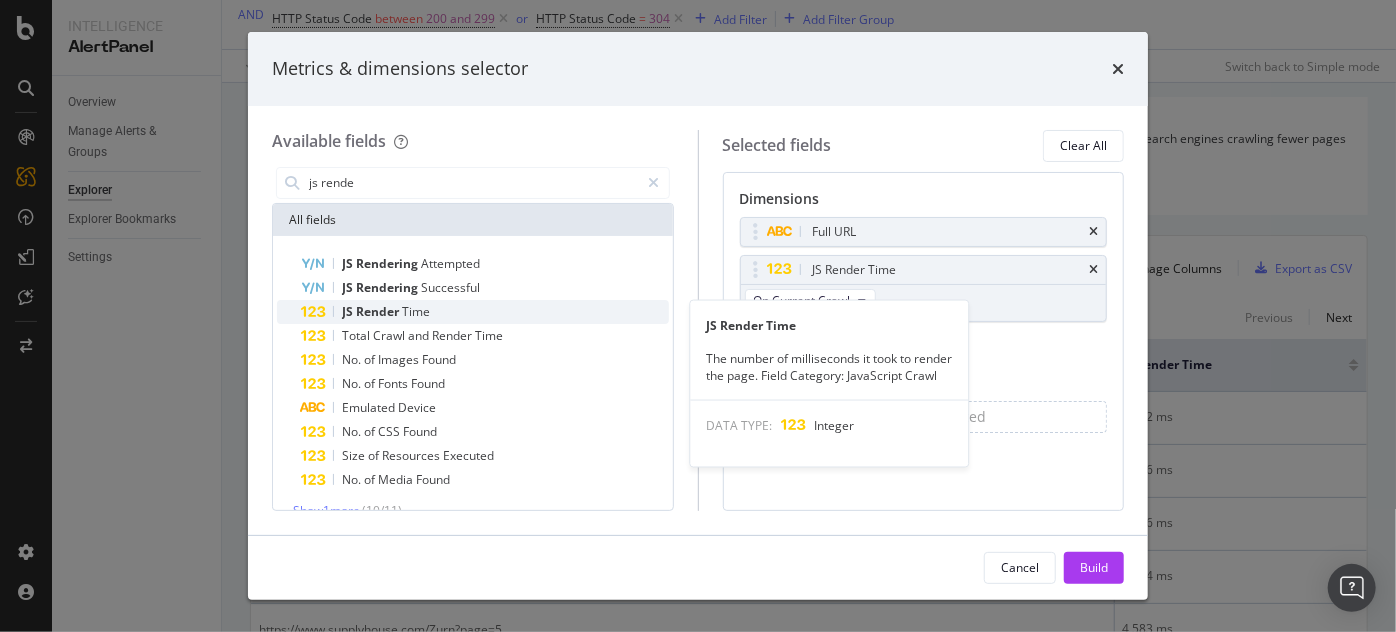 type on "js rende" 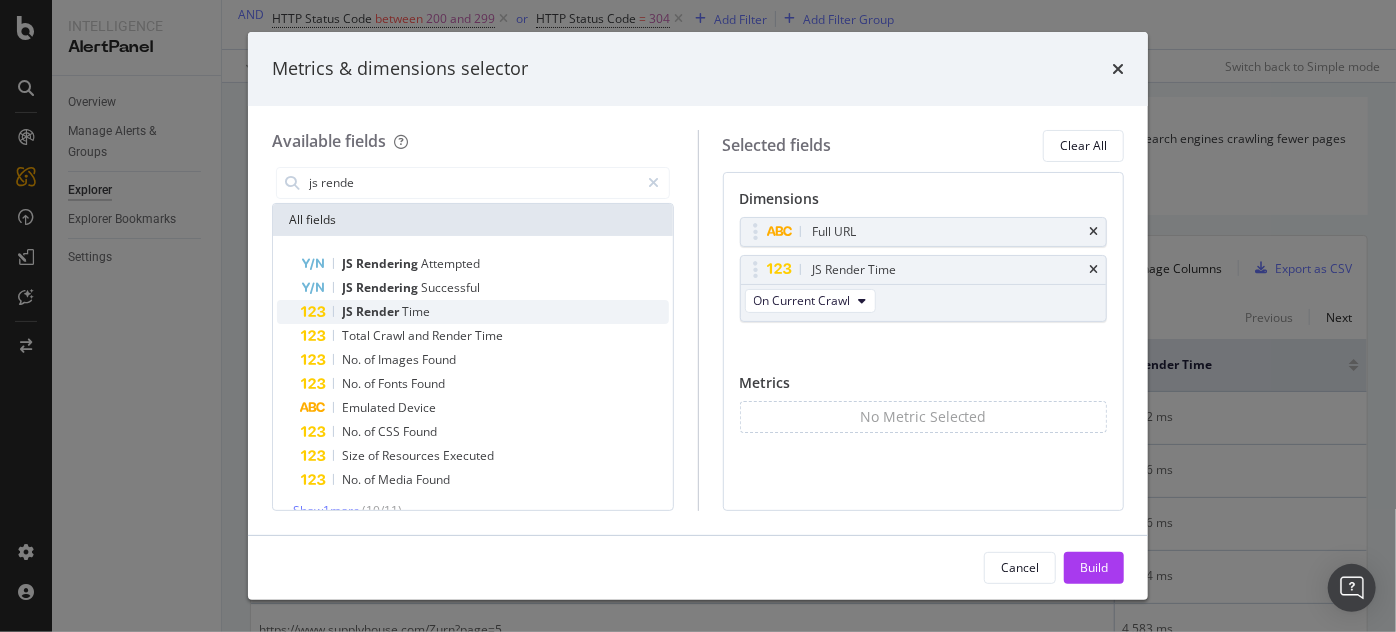 click on "JS Render Time" at bounding box center (485, 312) 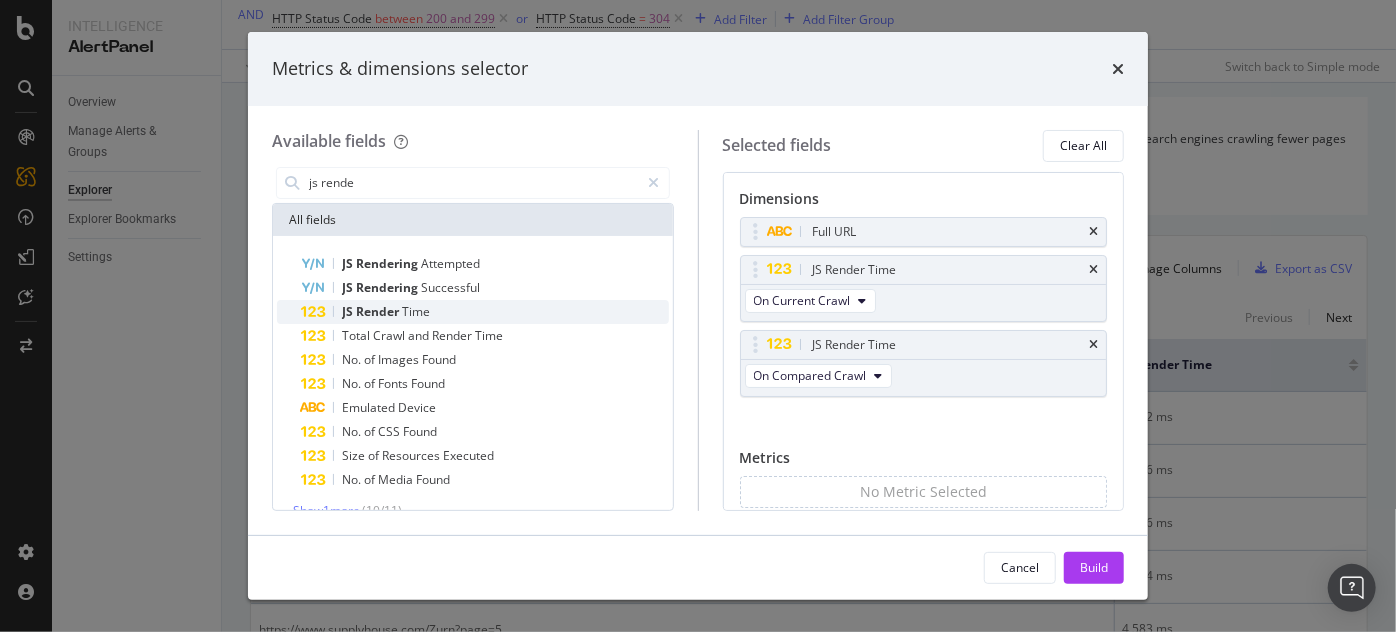 click on "JS Render Time" at bounding box center [485, 312] 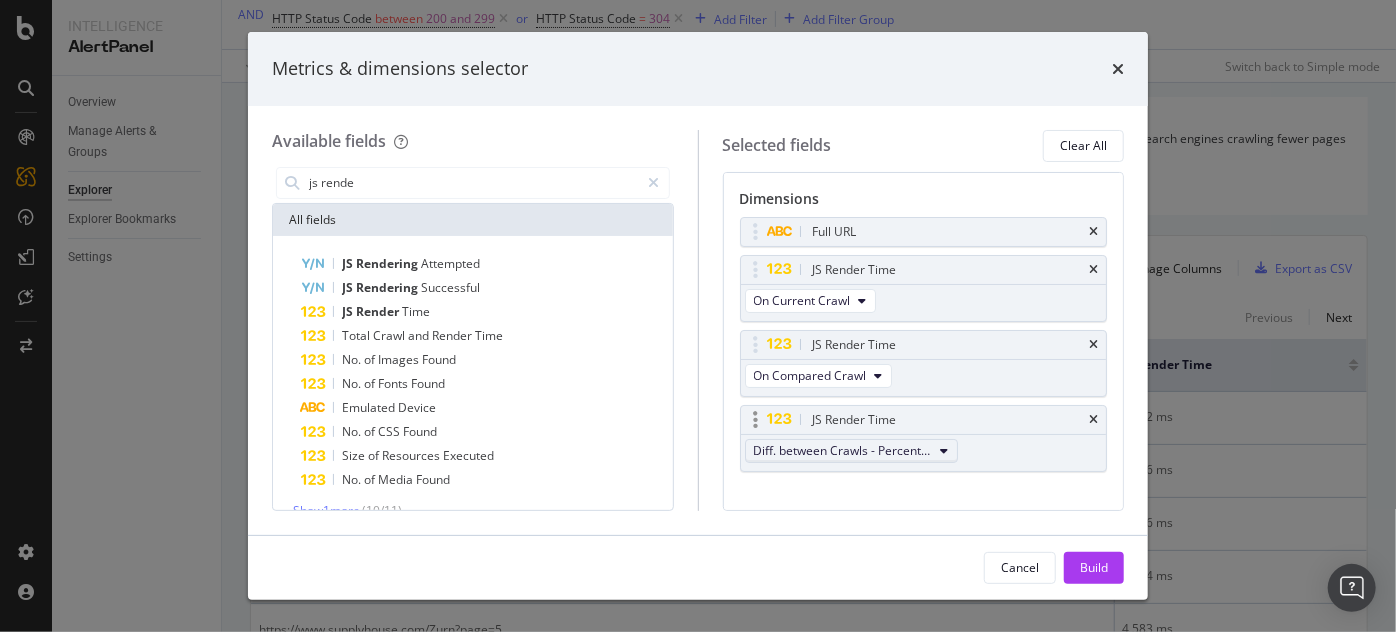 click on "Diff. between Crawls - Percentage" at bounding box center [843, 450] 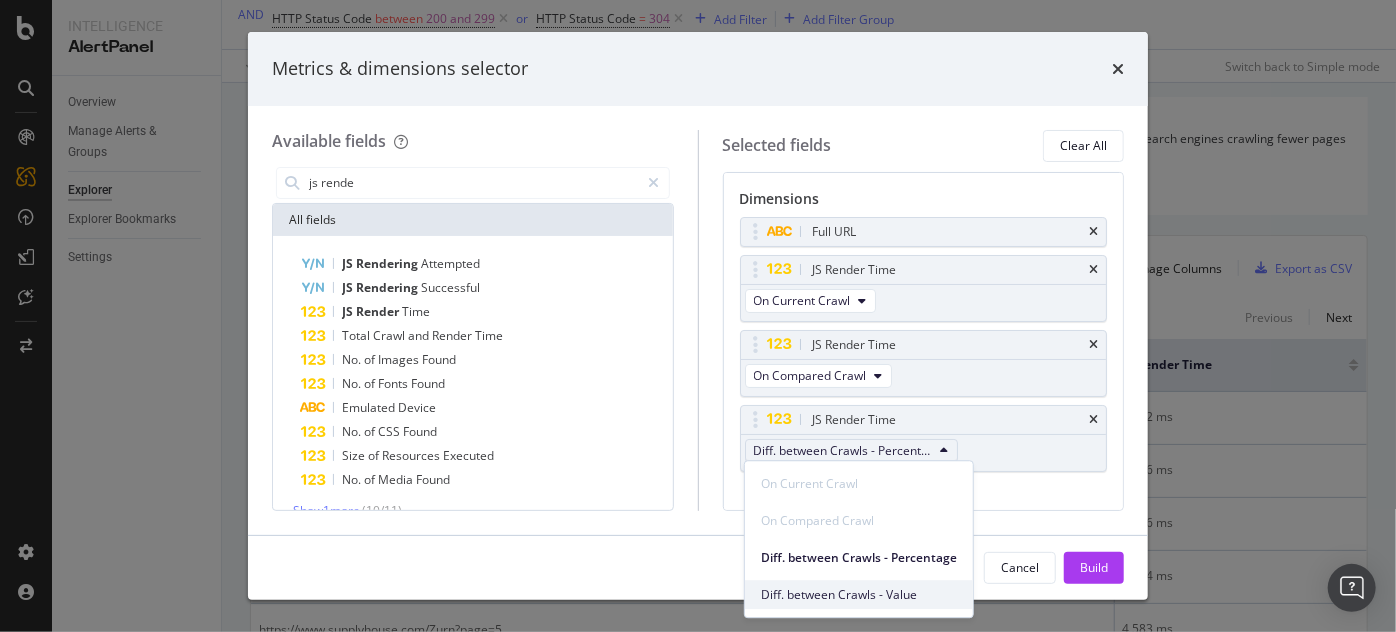 click on "Diff. between Crawls - Value" at bounding box center (859, 595) 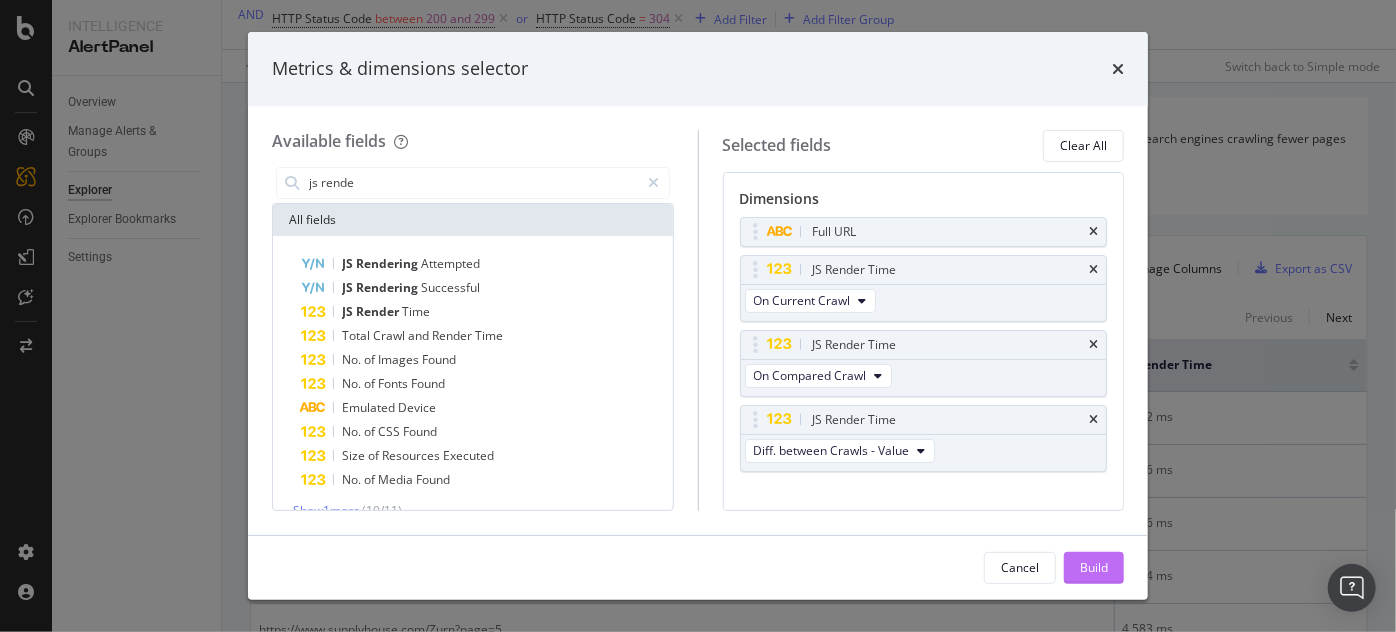 click on "Build" at bounding box center [1094, 567] 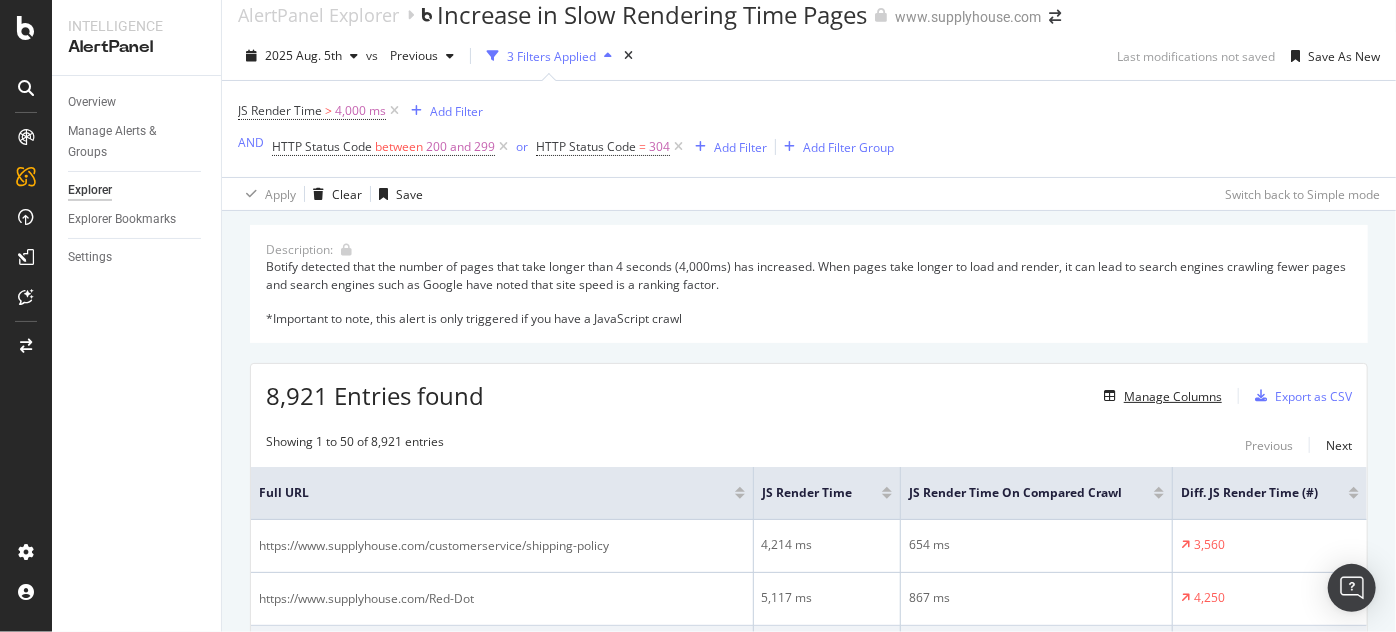 scroll, scrollTop: 16, scrollLeft: 0, axis: vertical 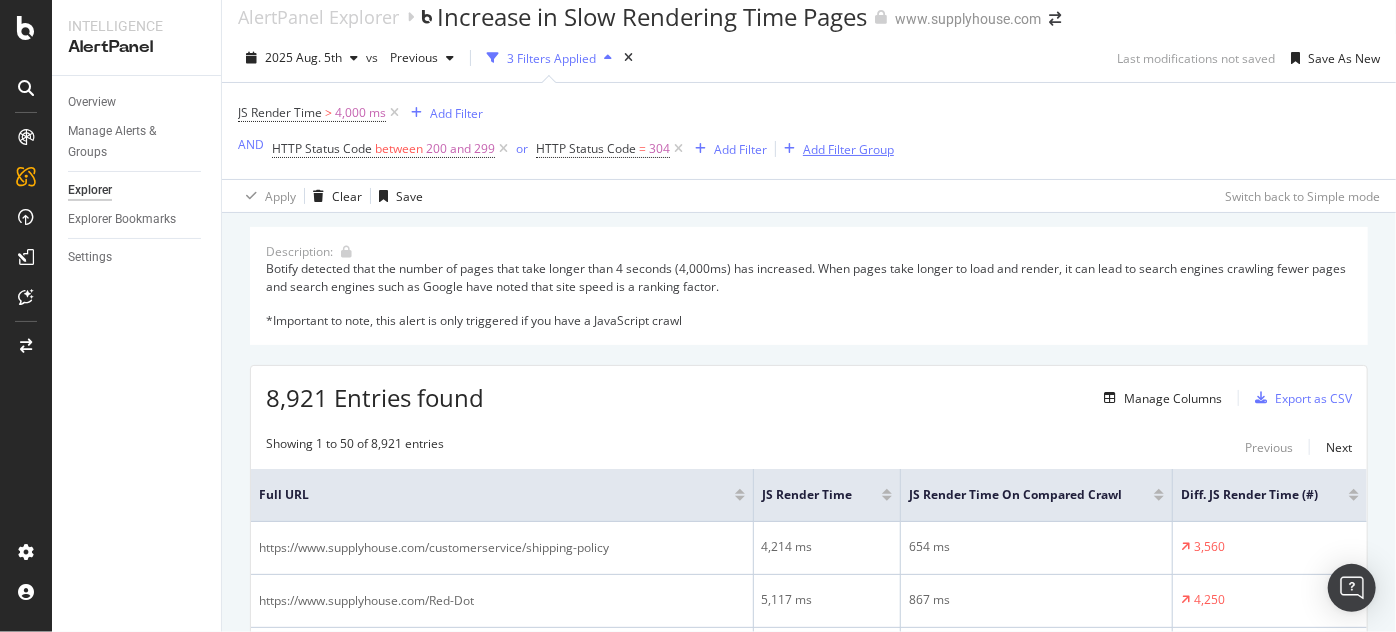 click on "Add Filter Group" at bounding box center [848, 149] 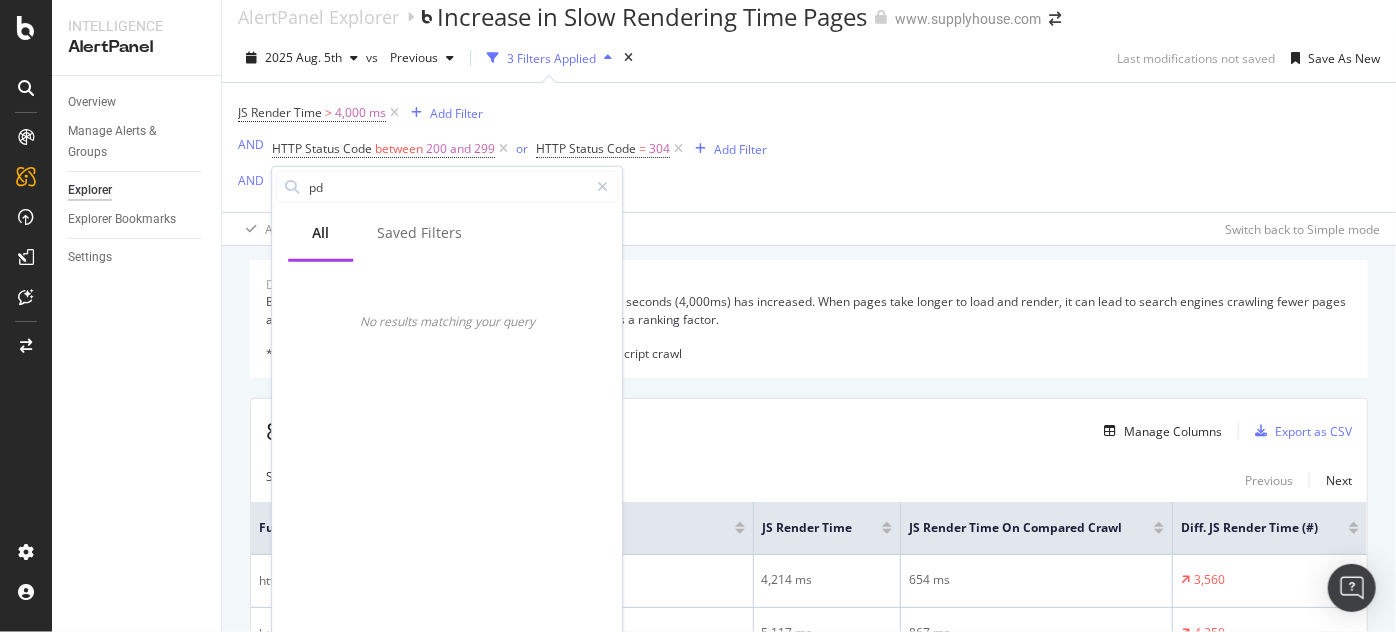 type on "p" 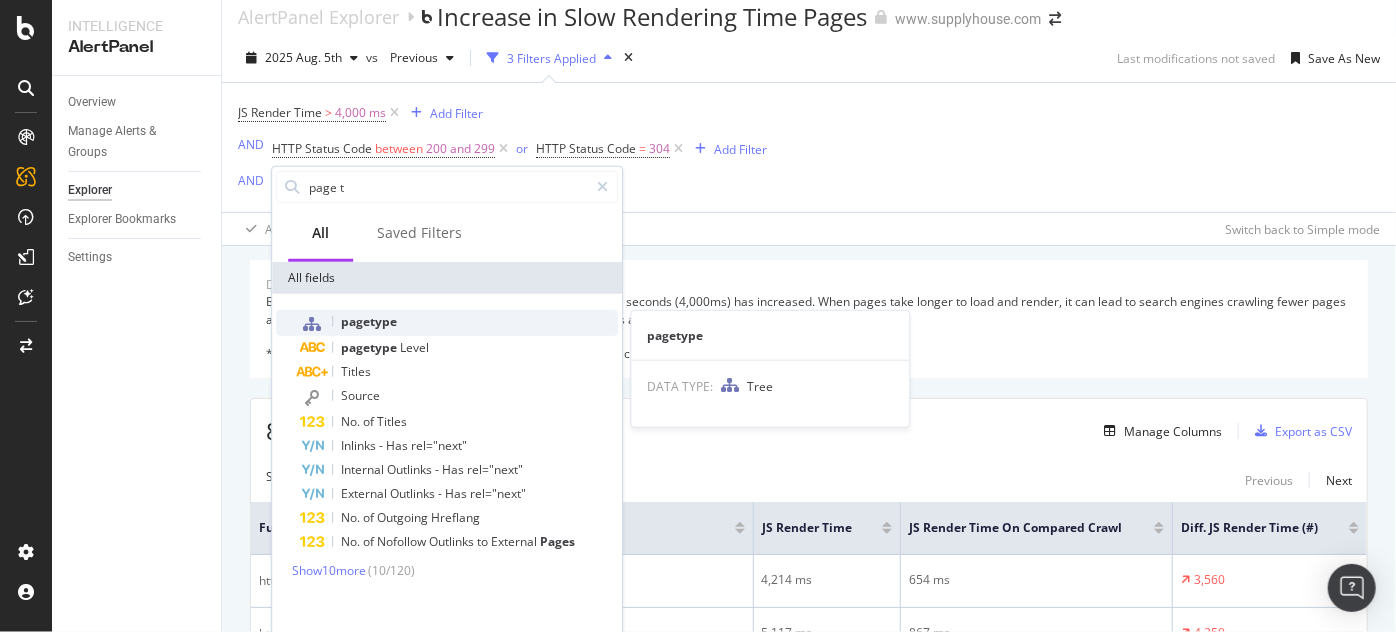 type on "page t" 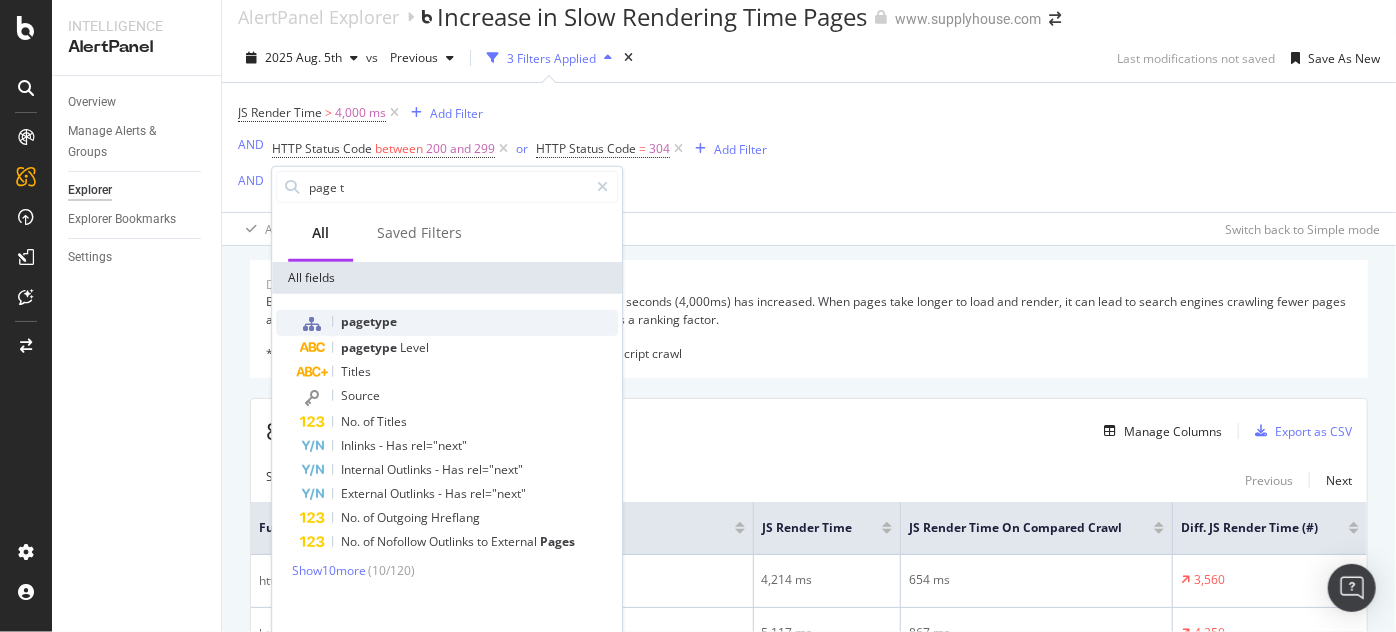 click on "pagetype" at bounding box center (459, 323) 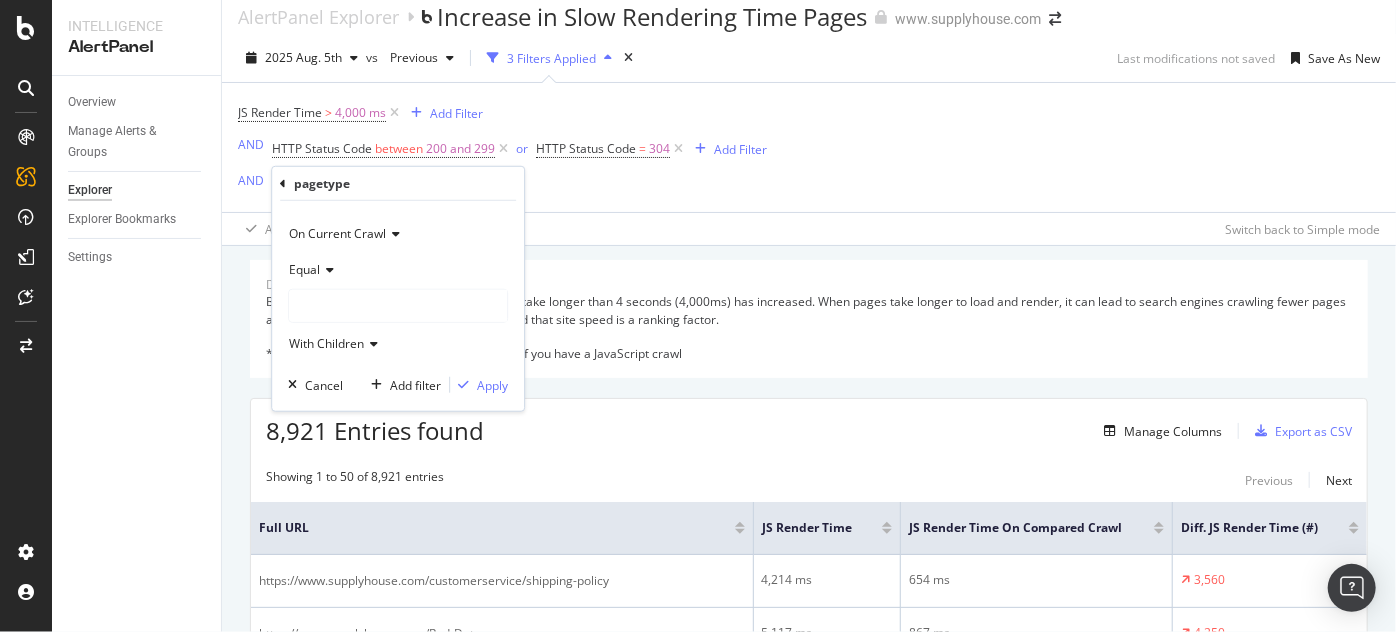 click at bounding box center (398, 306) 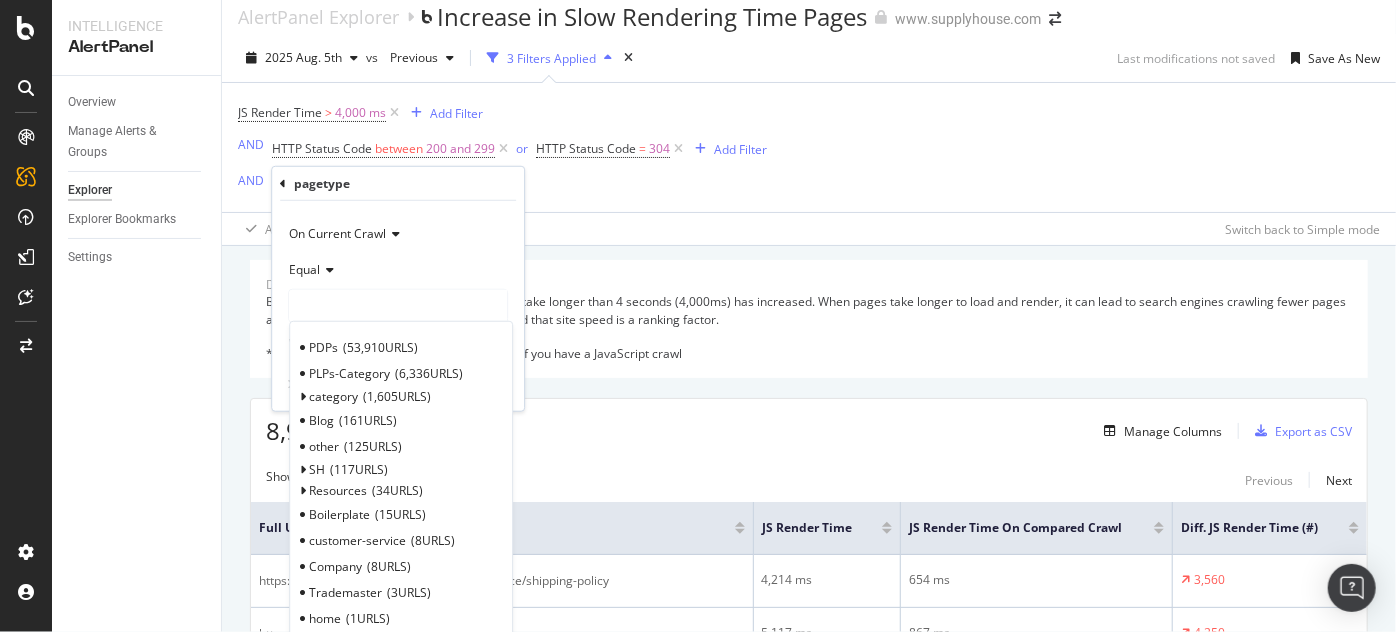 click on "53,910  URLS" at bounding box center [380, 346] 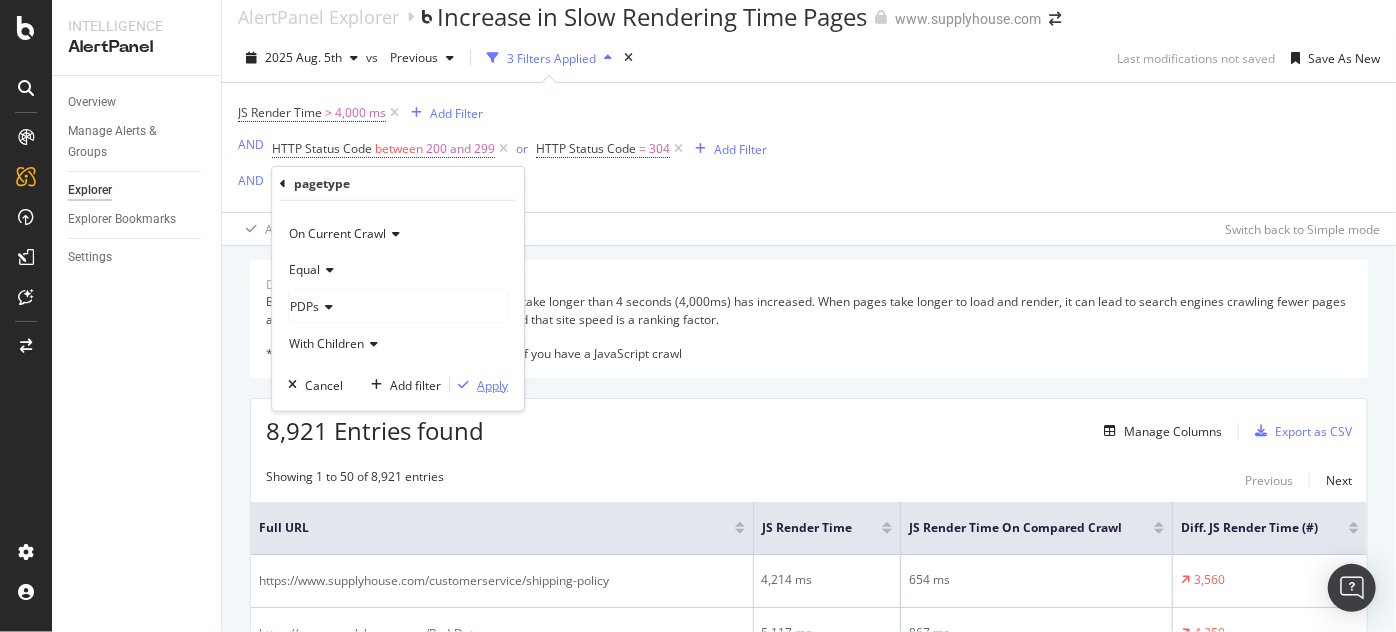 click on "Apply" at bounding box center (492, 384) 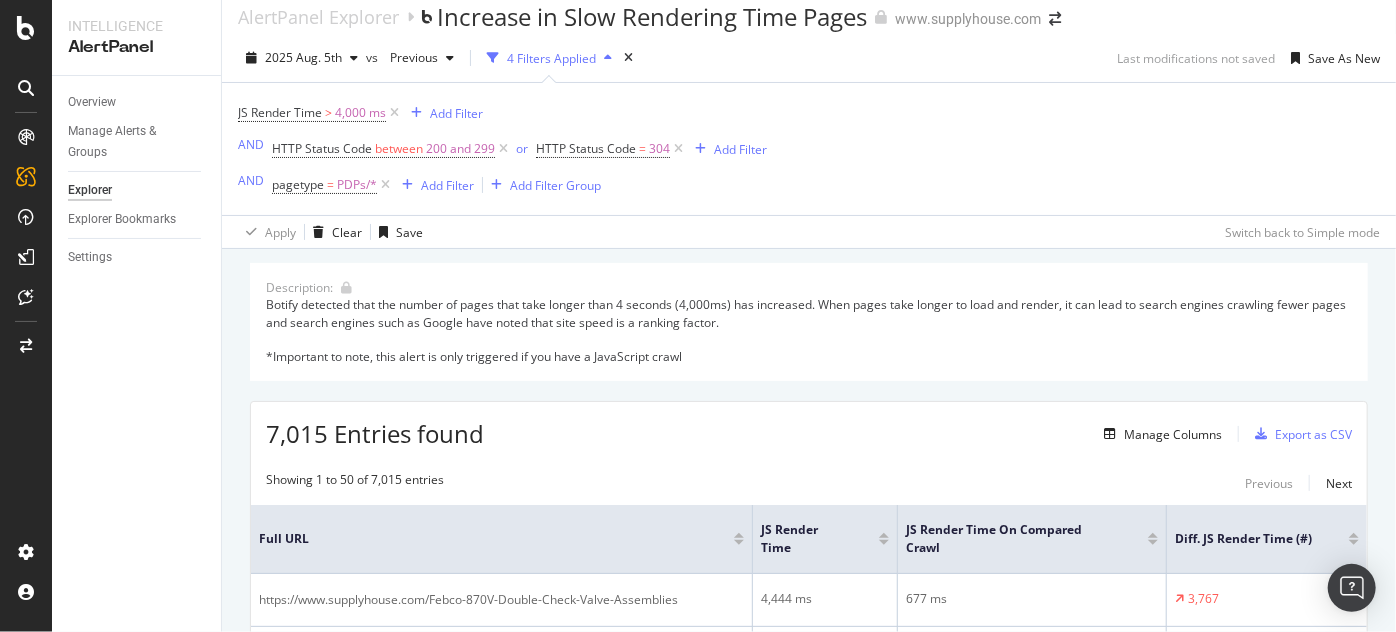 click on "Overview Manage Alerts & Groups Explorer Explorer Bookmarks Settings" at bounding box center (136, 354) 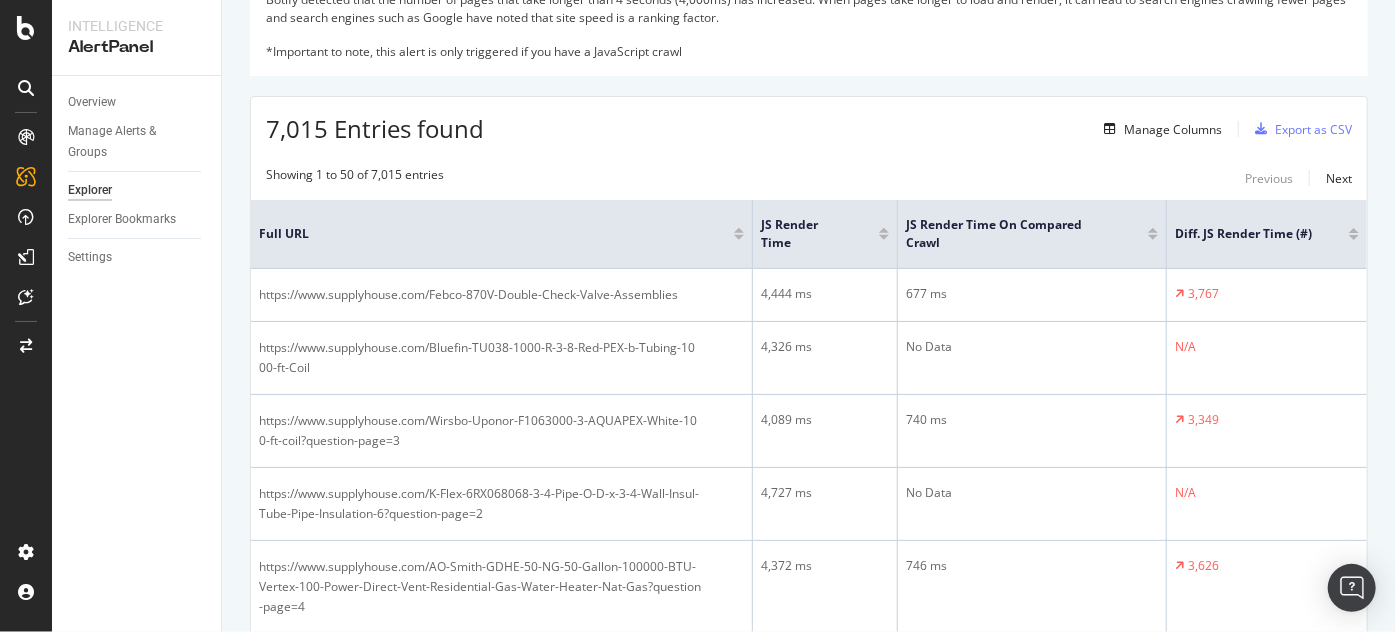 scroll, scrollTop: 0, scrollLeft: 0, axis: both 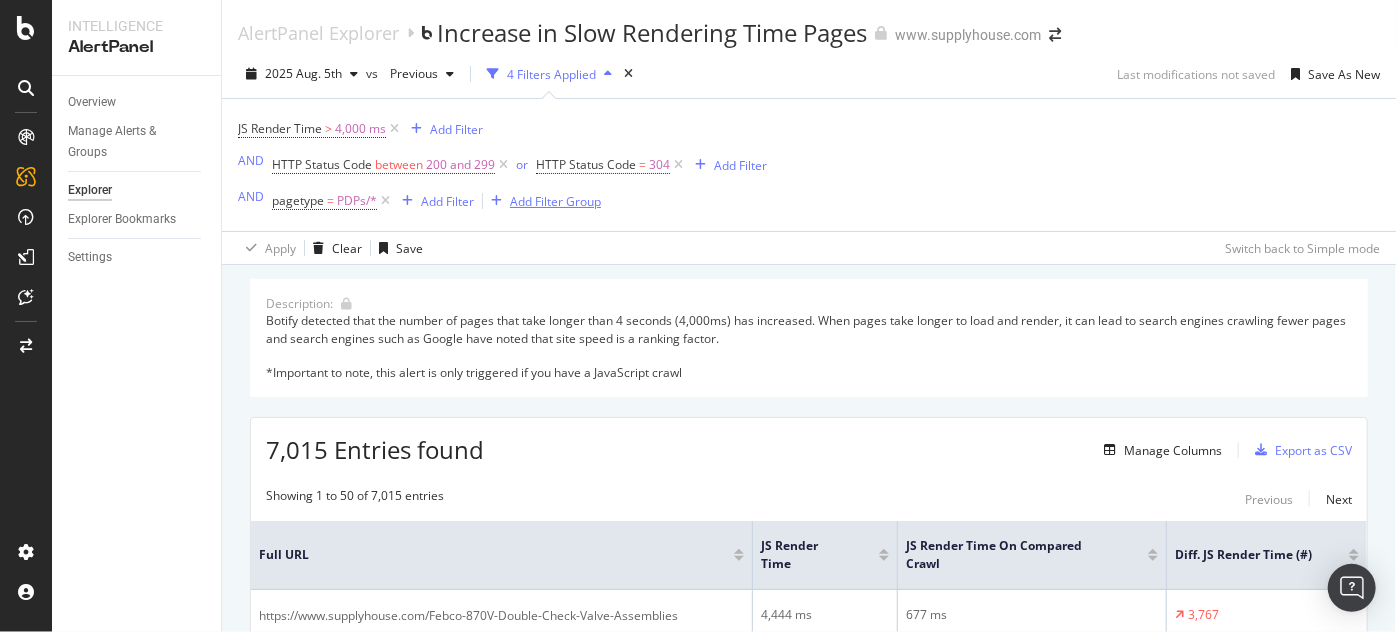 click on "Add Filter Group" at bounding box center (555, 201) 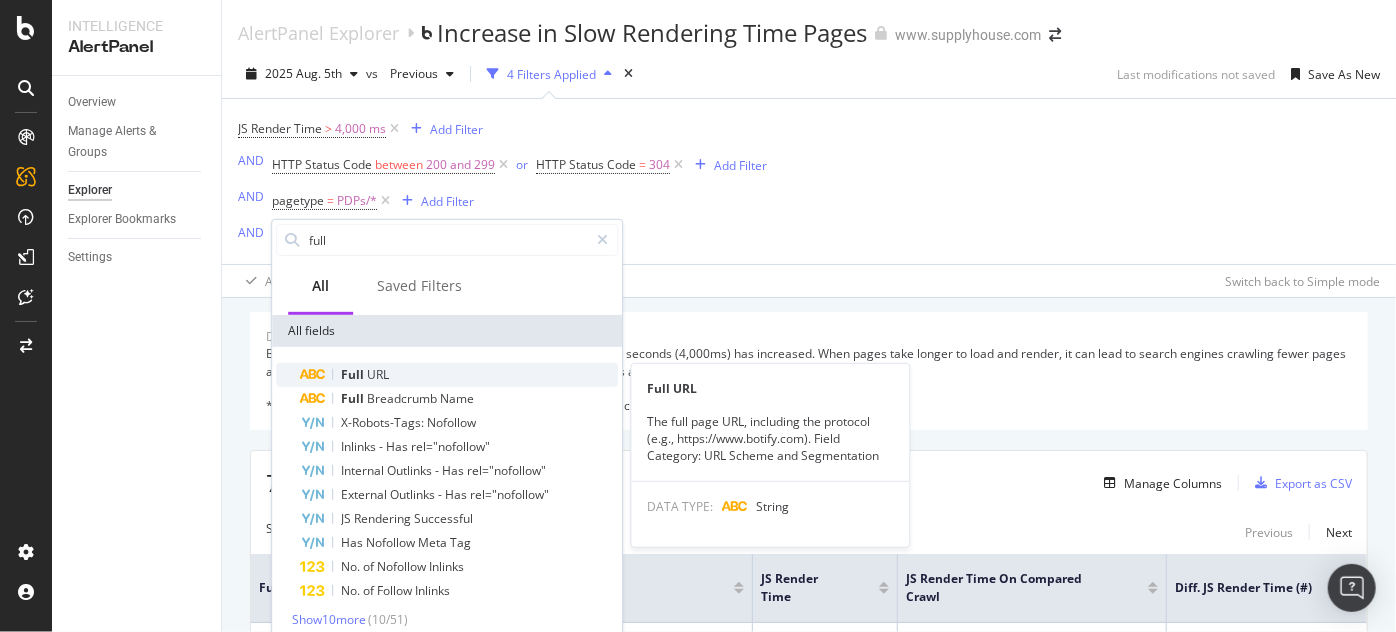 type on "full" 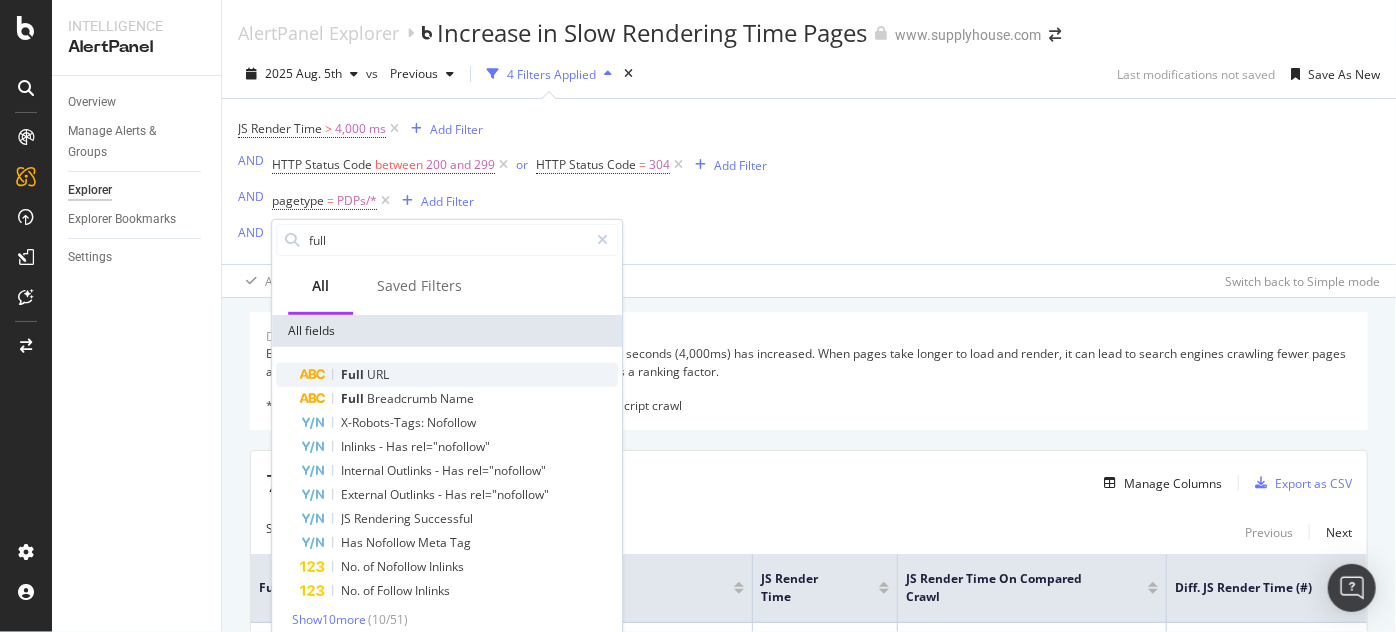 click on "Full   URL" at bounding box center (459, 375) 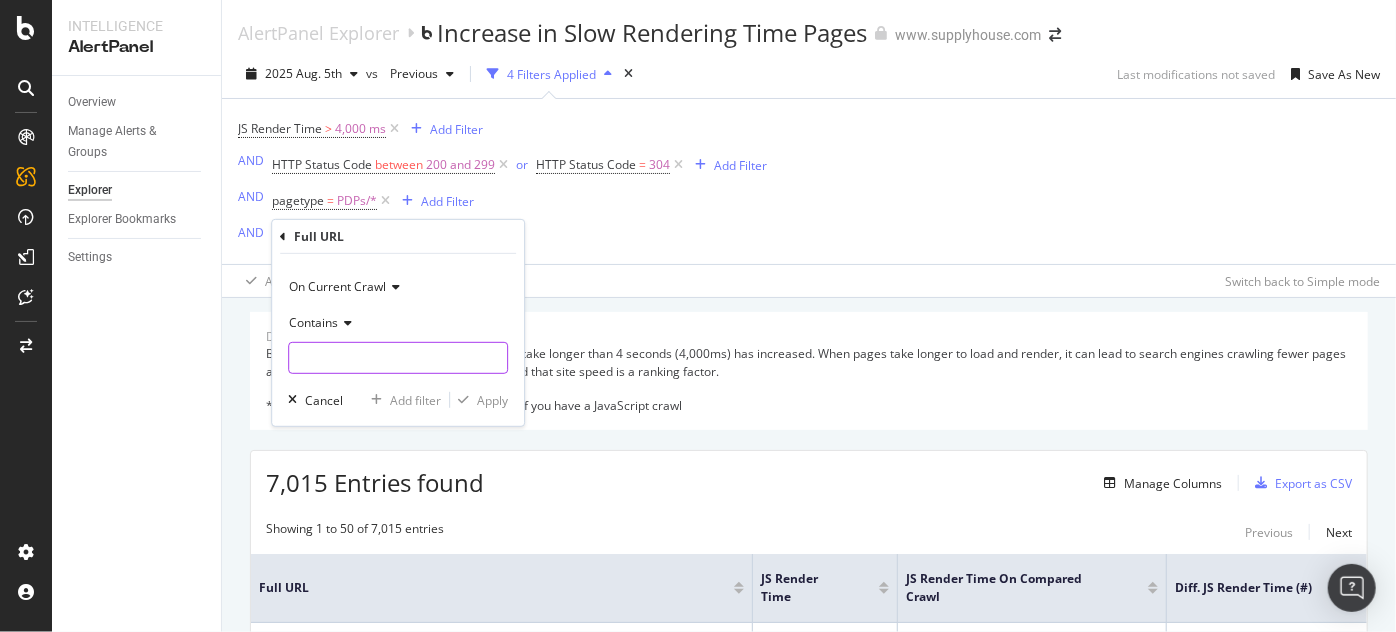 click at bounding box center [398, 358] 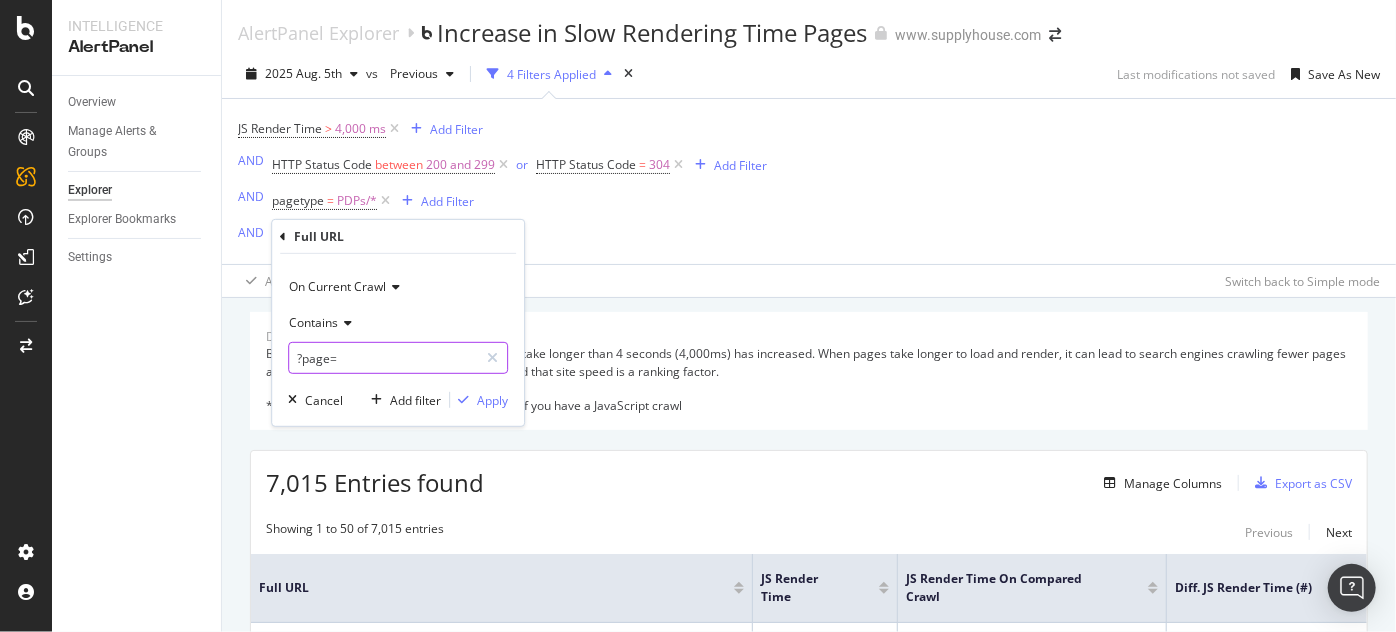 type on "?page=" 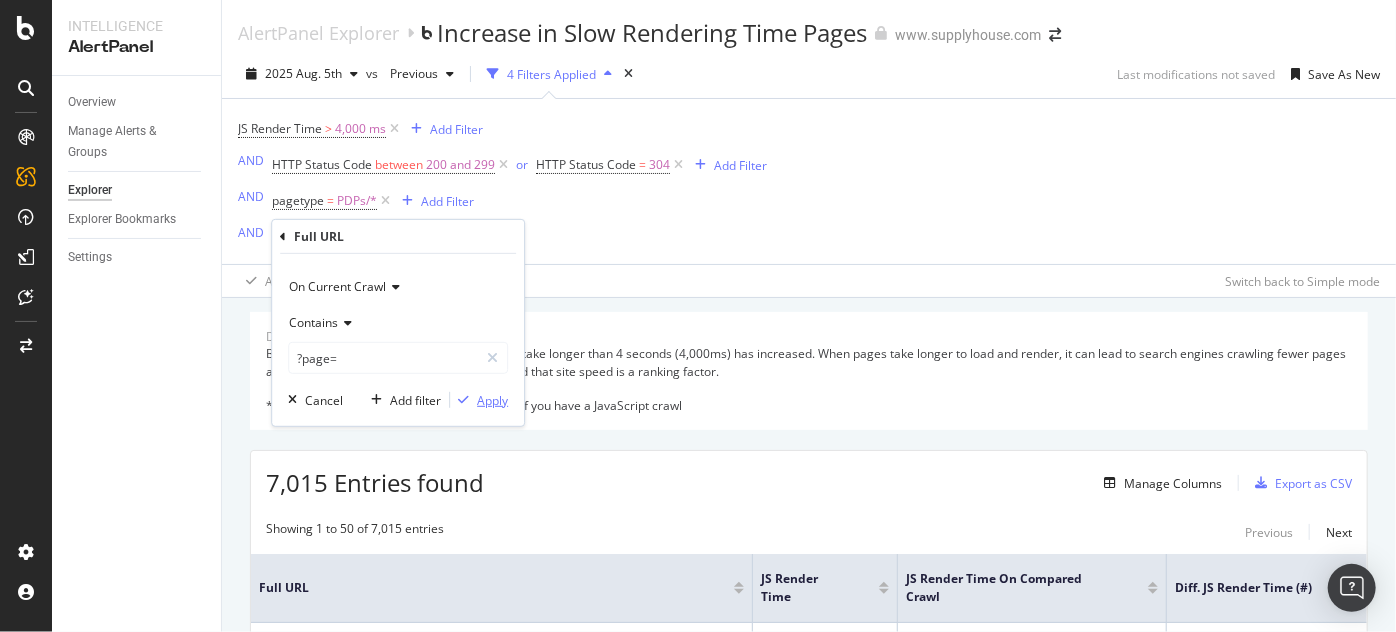 click on "Apply" at bounding box center (492, 399) 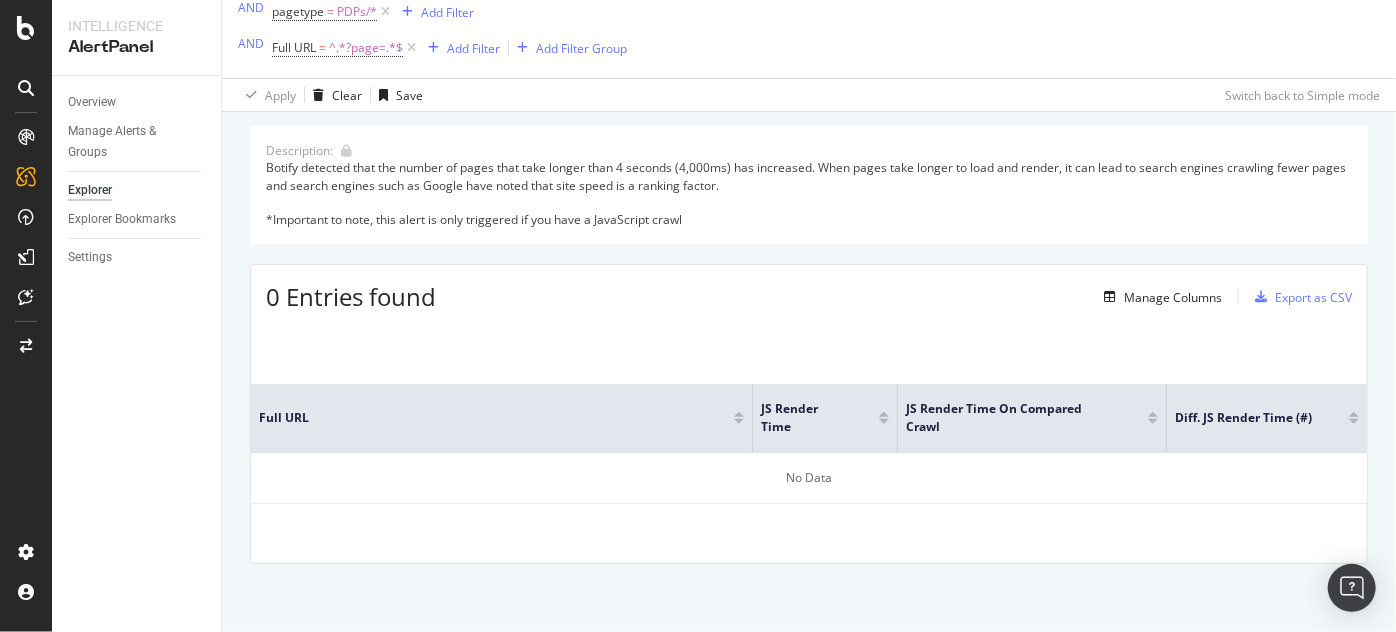 scroll, scrollTop: 0, scrollLeft: 0, axis: both 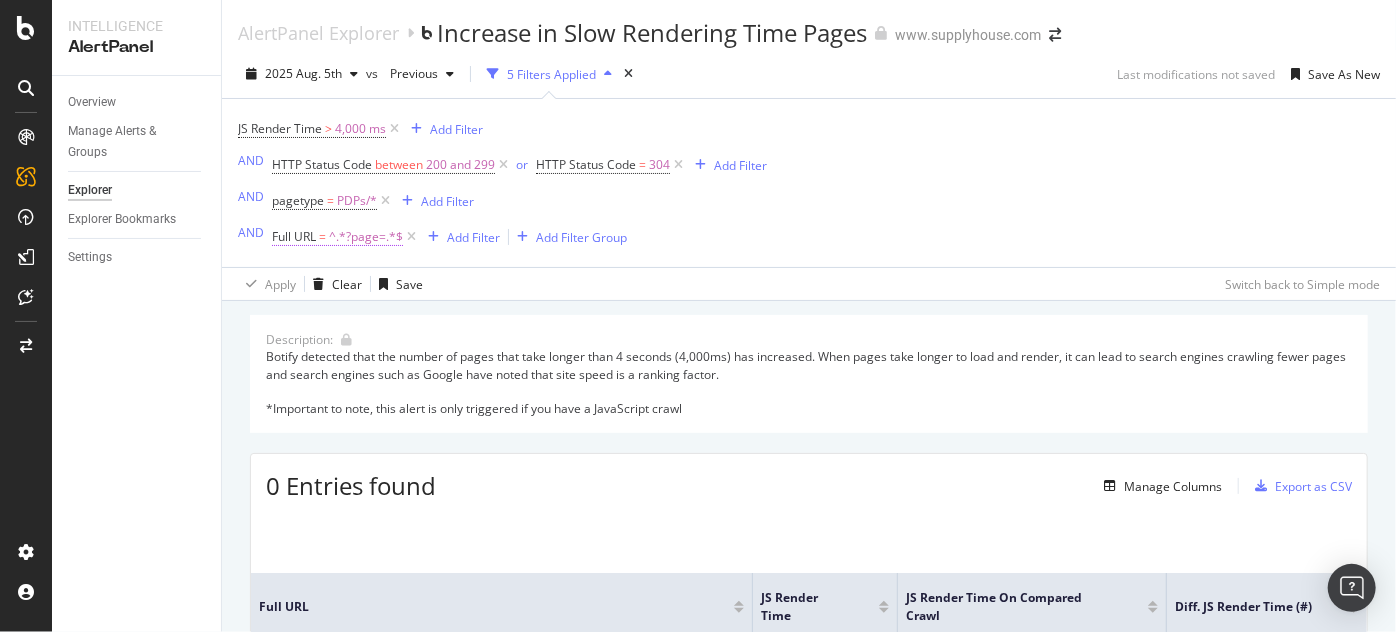 click on "Full URL   =     ^.*?page=.*$" at bounding box center [337, 237] 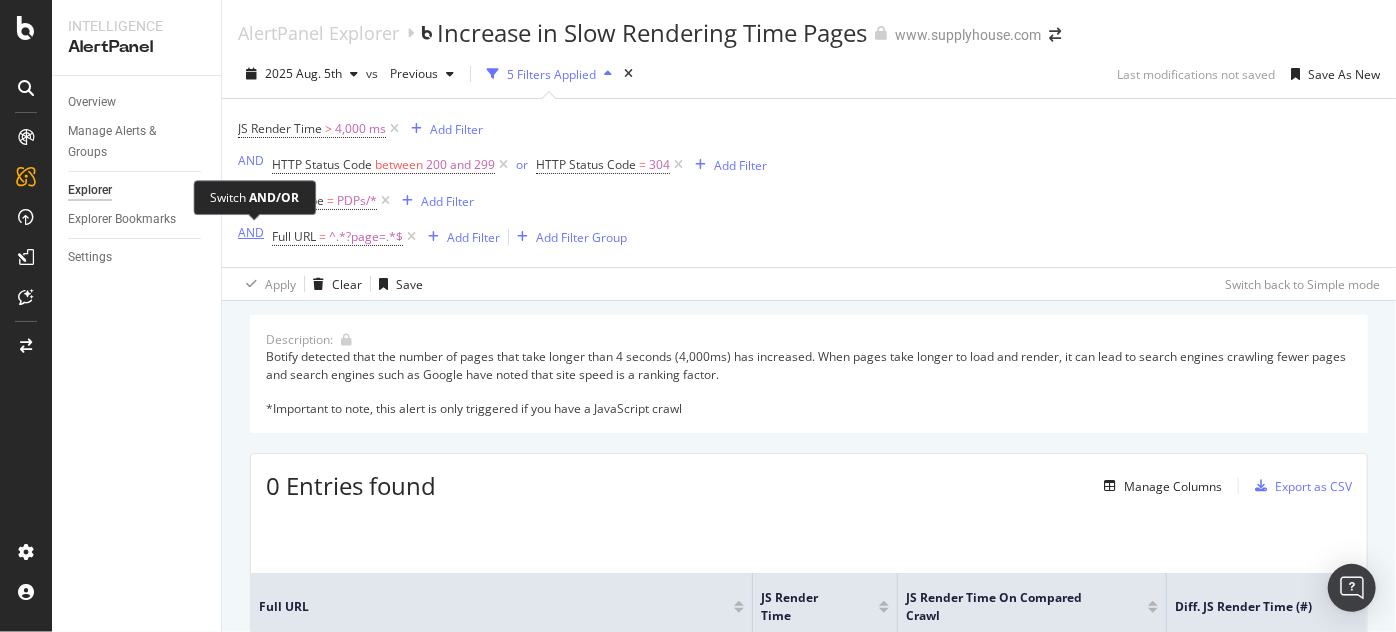 click on "AND" at bounding box center (251, 232) 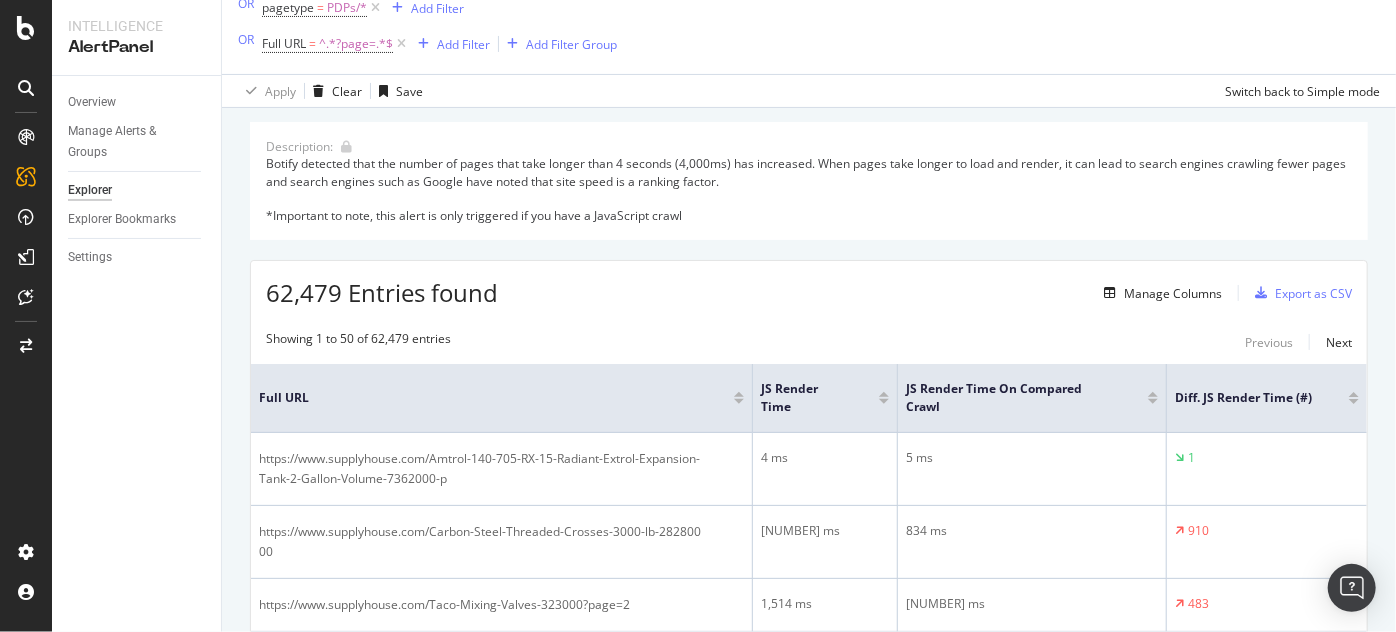 scroll, scrollTop: 170, scrollLeft: 0, axis: vertical 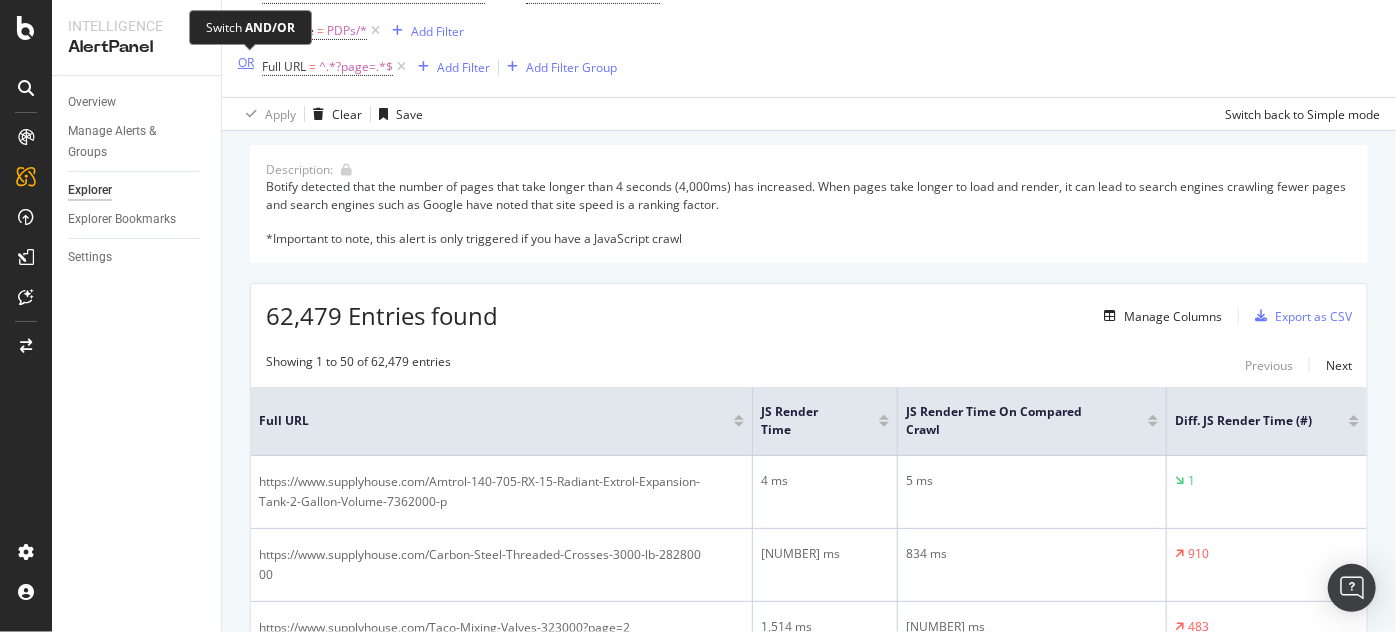click on "OR" at bounding box center (246, 62) 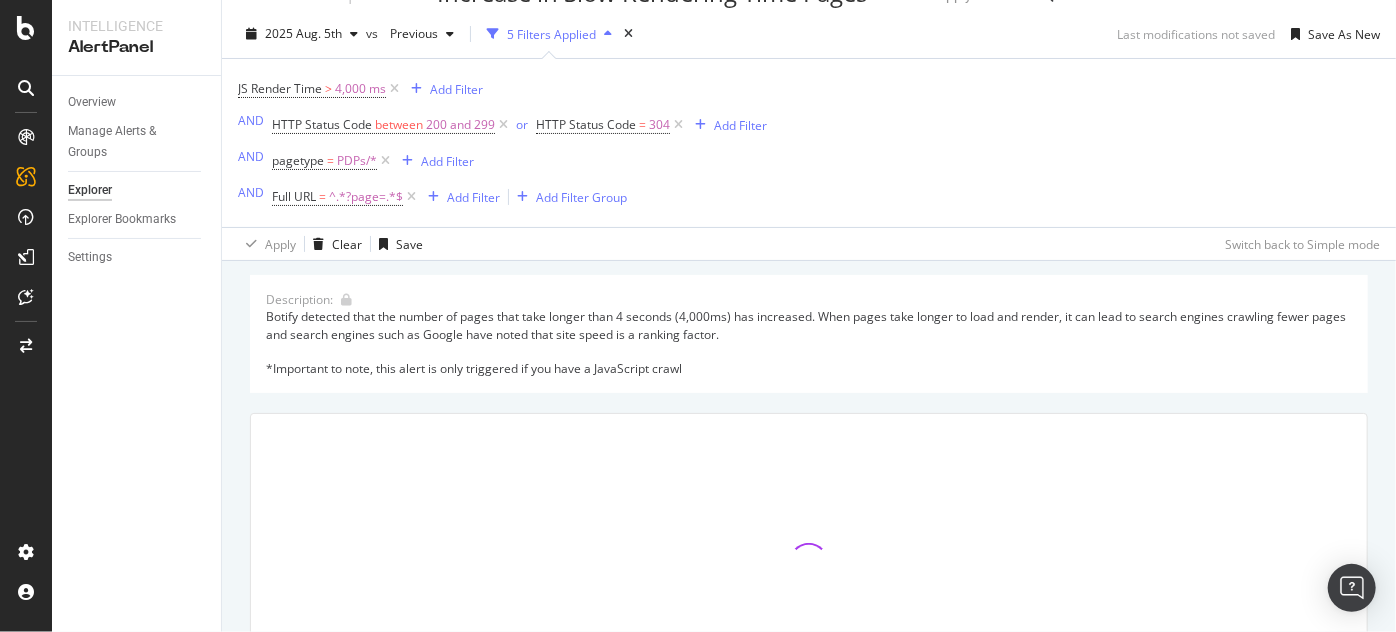 scroll, scrollTop: 29, scrollLeft: 0, axis: vertical 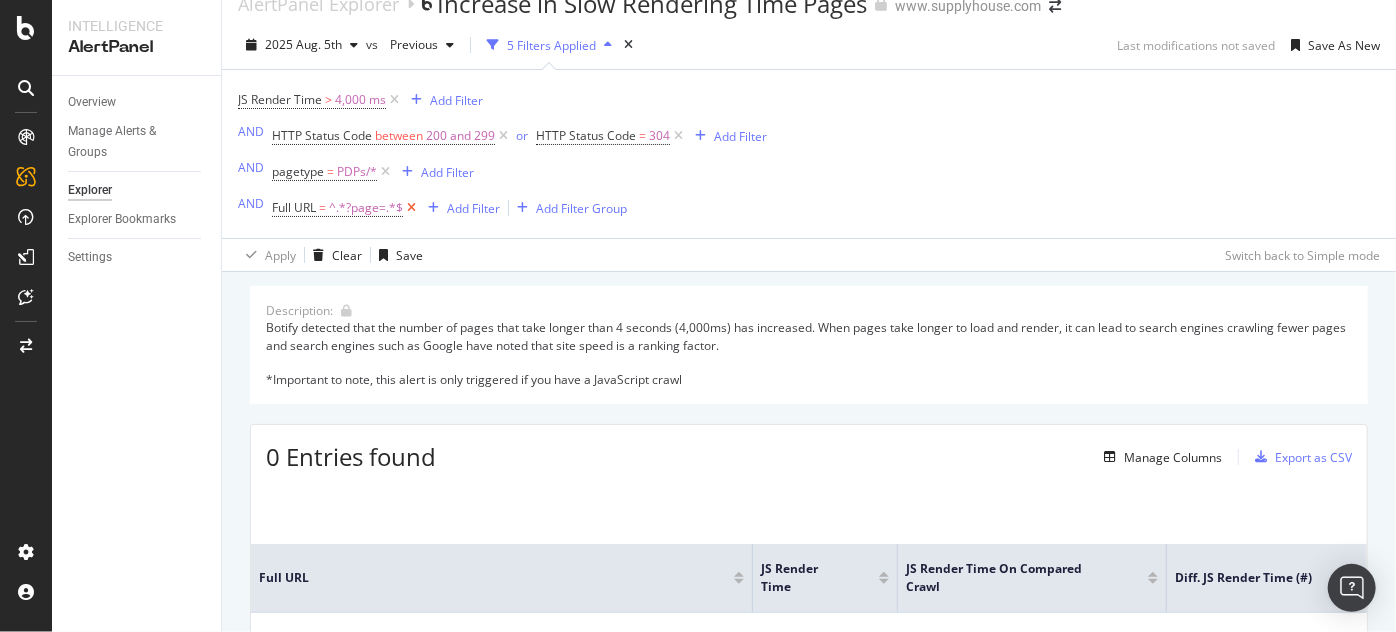 click at bounding box center [411, 208] 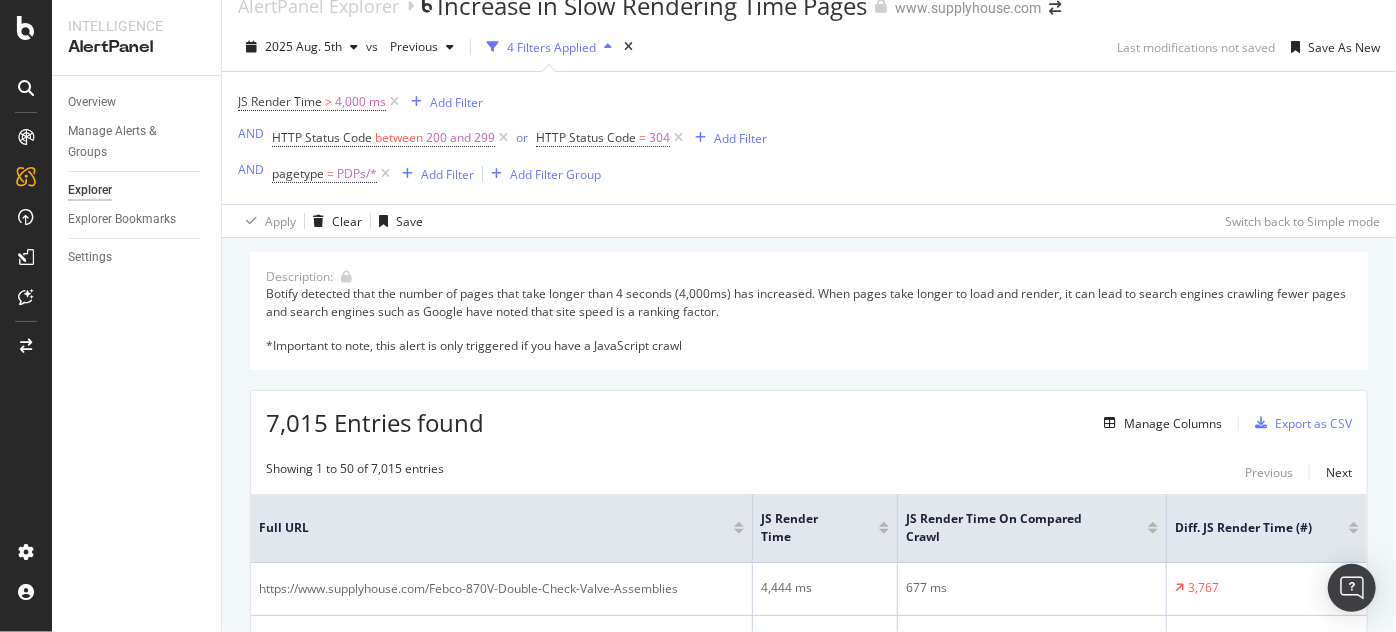 scroll, scrollTop: 221, scrollLeft: 0, axis: vertical 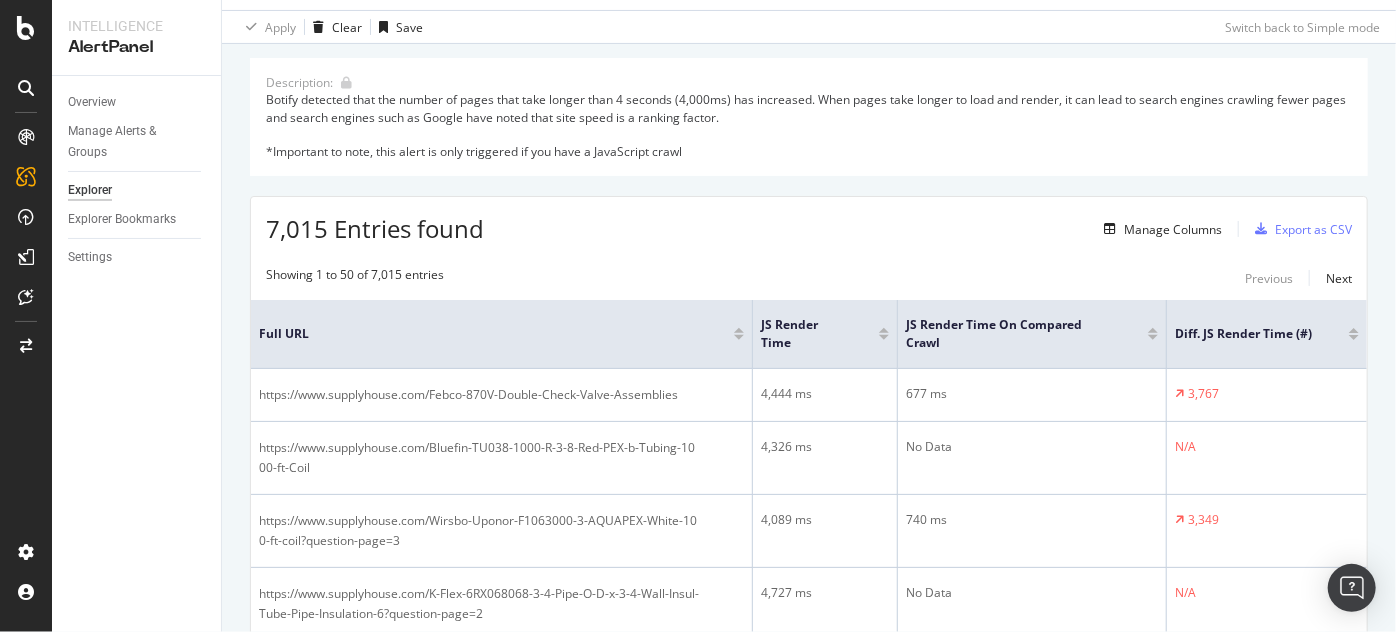 click at bounding box center [1153, 337] 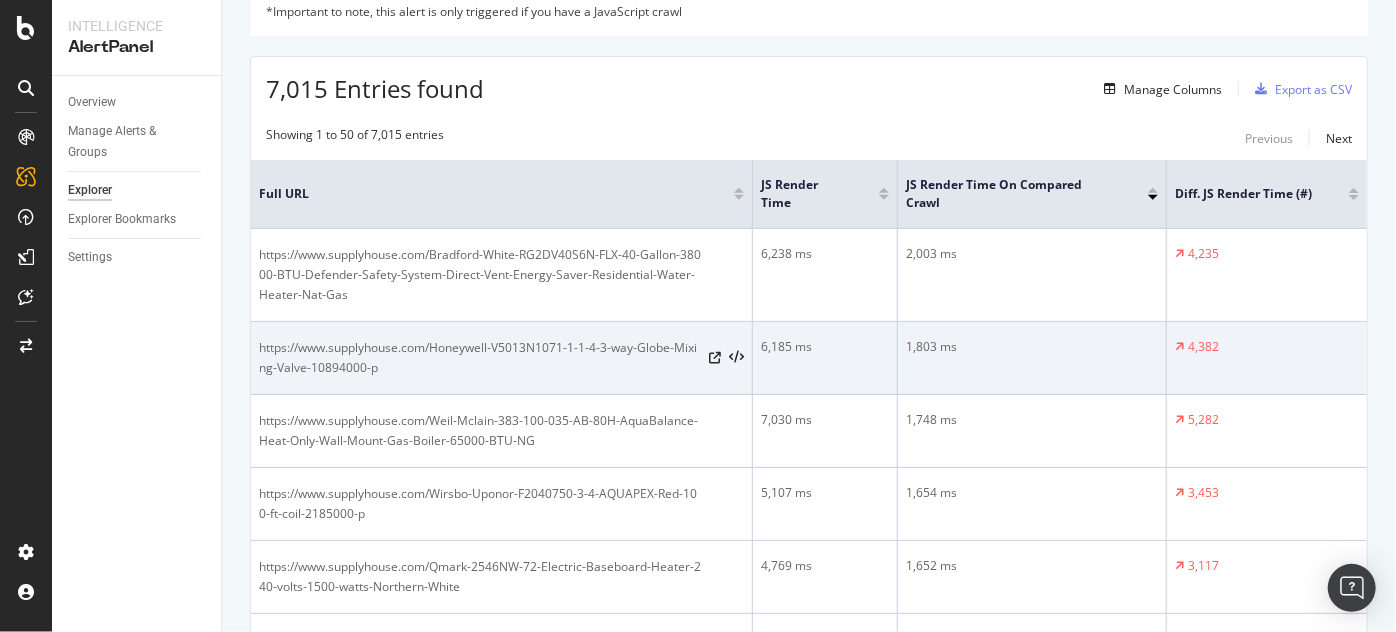 scroll, scrollTop: 362, scrollLeft: 0, axis: vertical 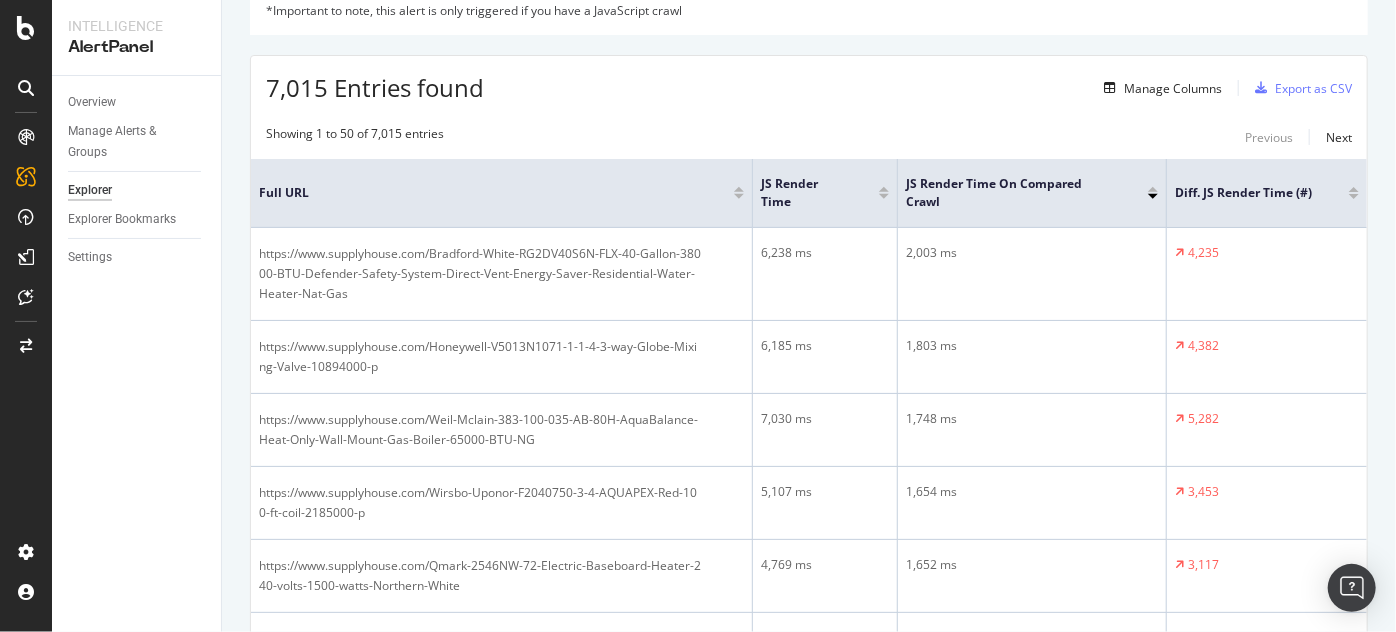 click at bounding box center [1153, 189] 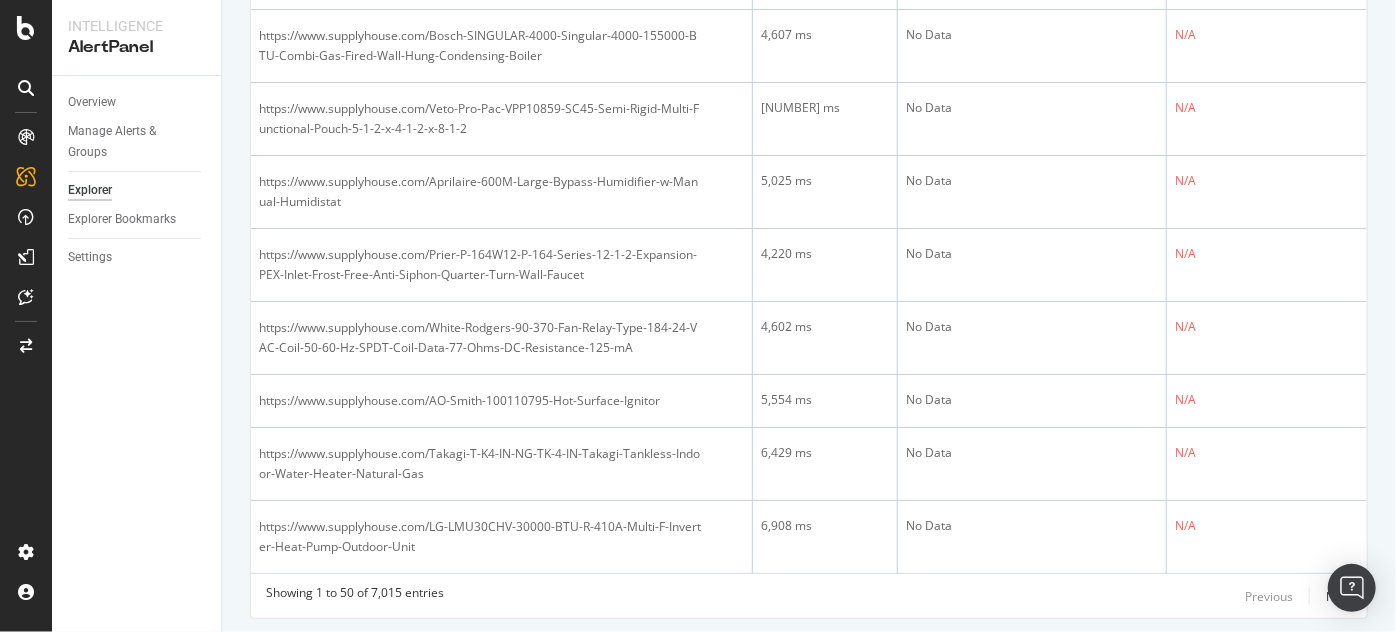 scroll, scrollTop: 3667, scrollLeft: 0, axis: vertical 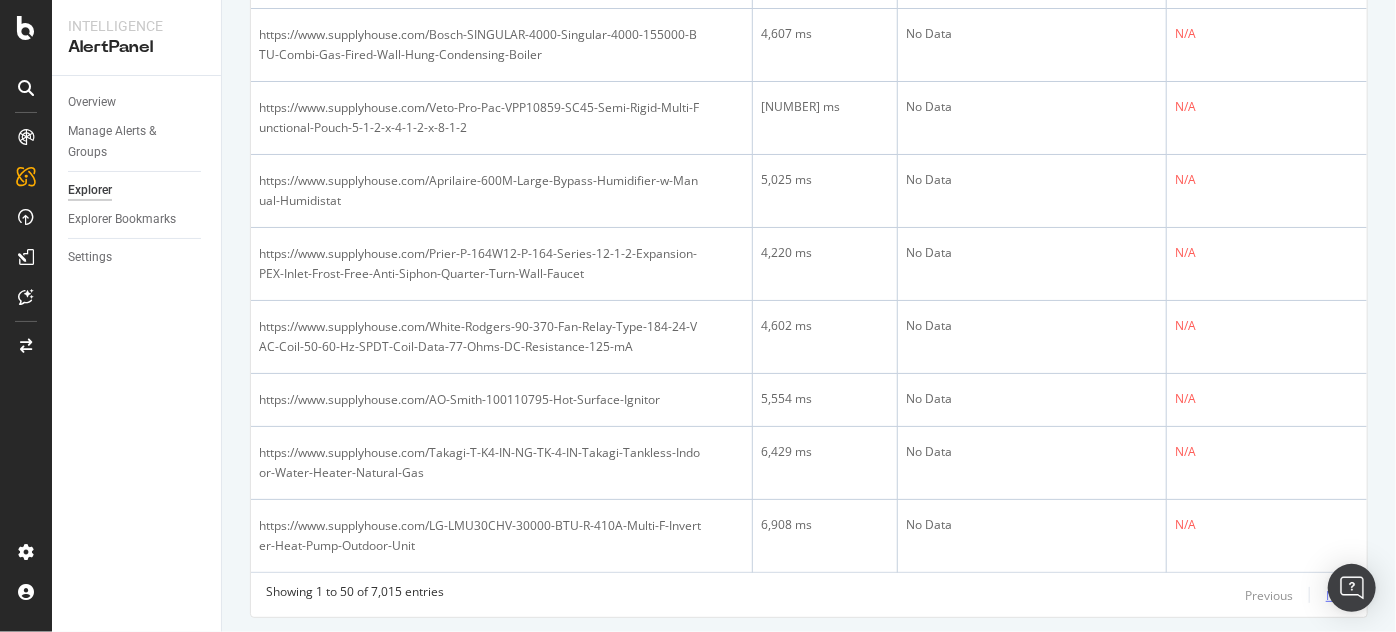 click on "Next" at bounding box center [1339, 595] 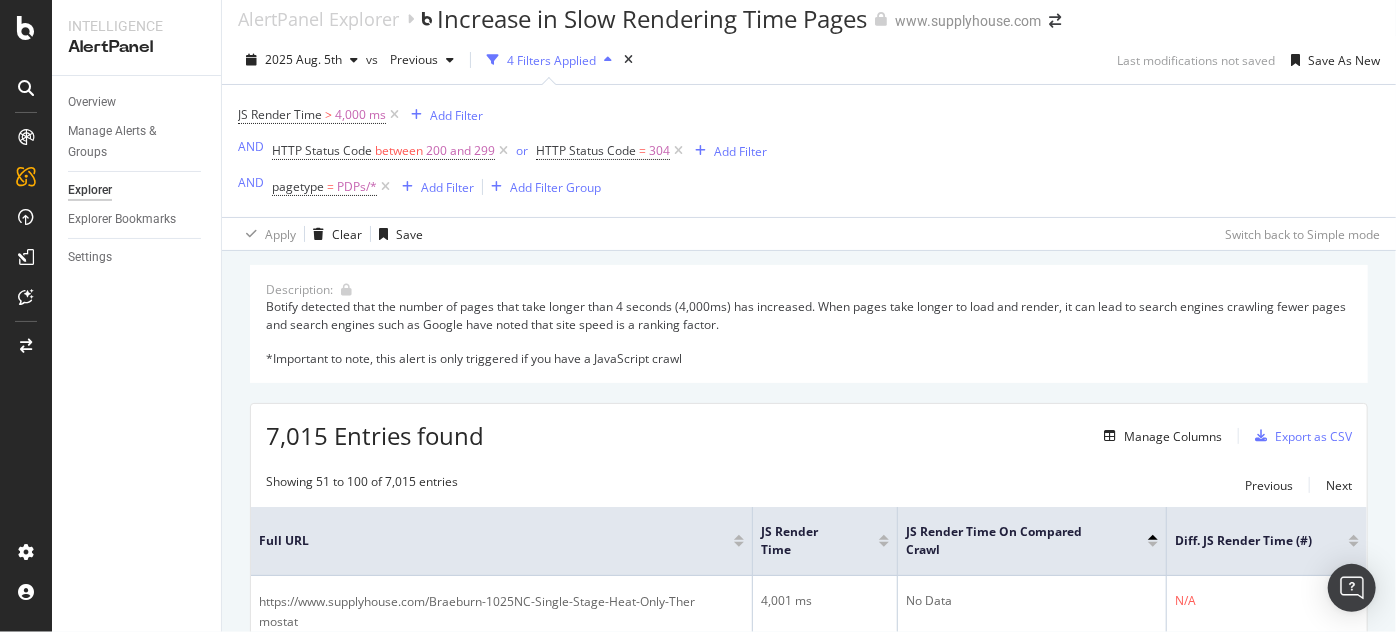 scroll, scrollTop: 13, scrollLeft: 0, axis: vertical 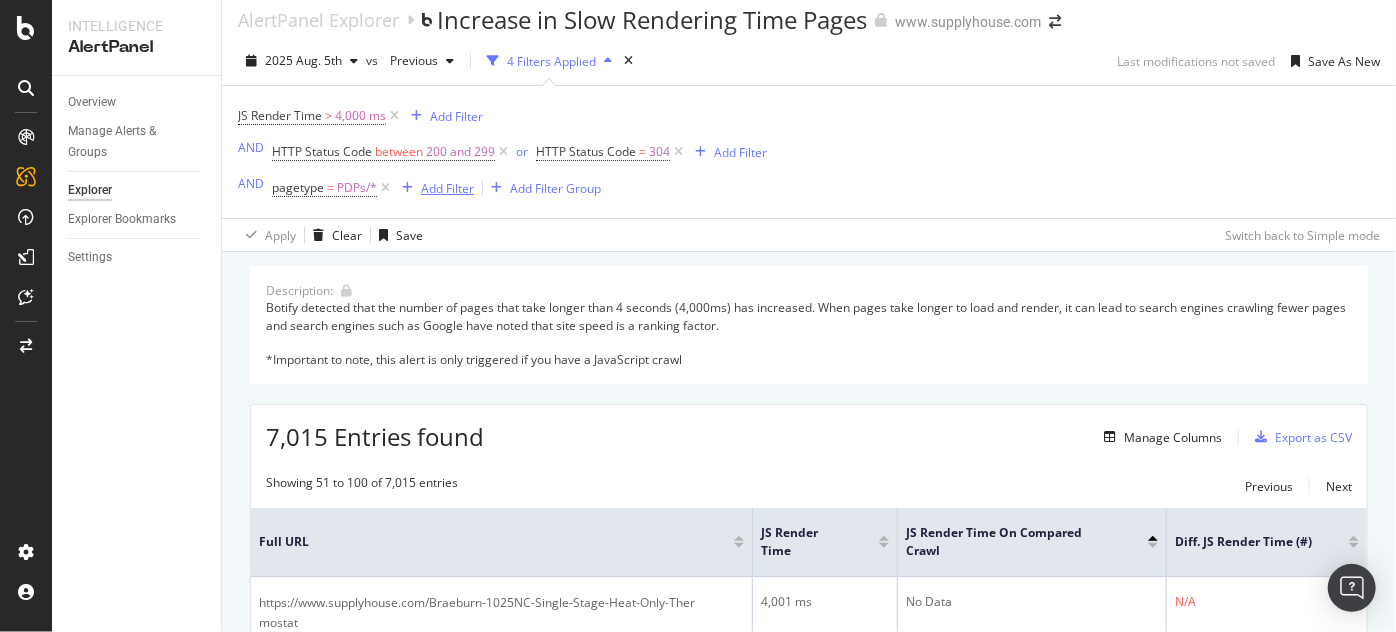 click on "Add Filter" at bounding box center (447, 188) 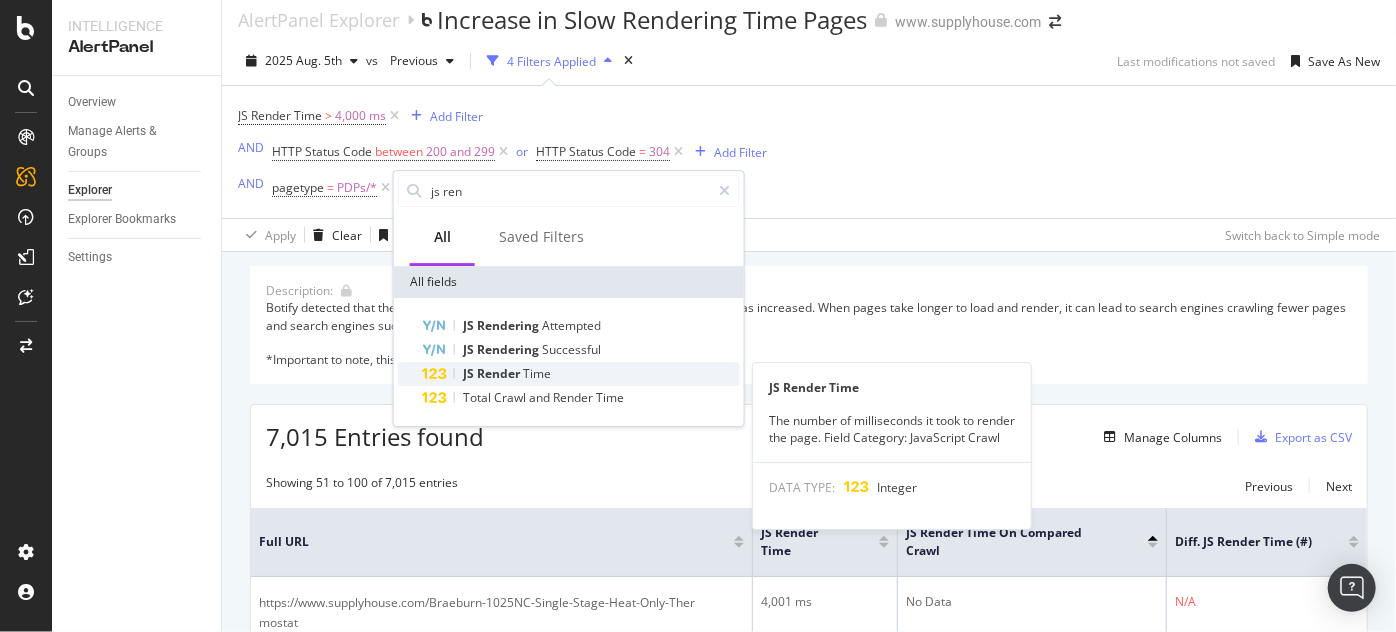 type on "js ren" 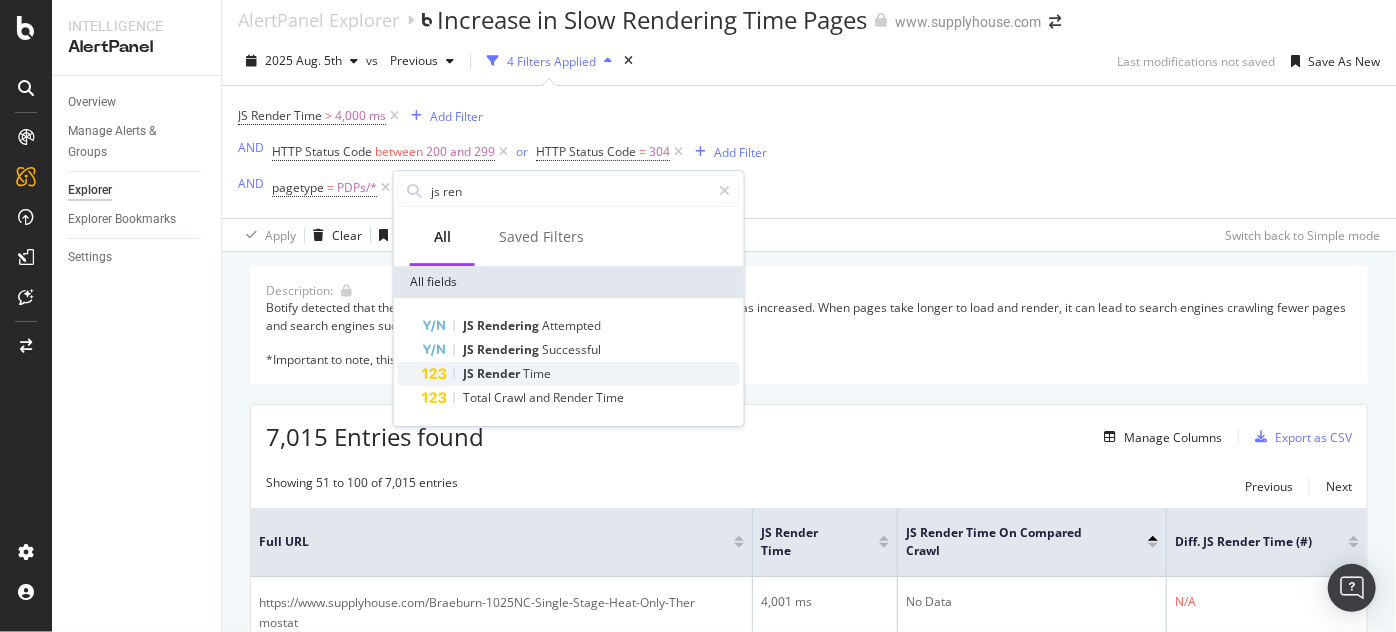 click on "Render" at bounding box center (500, 373) 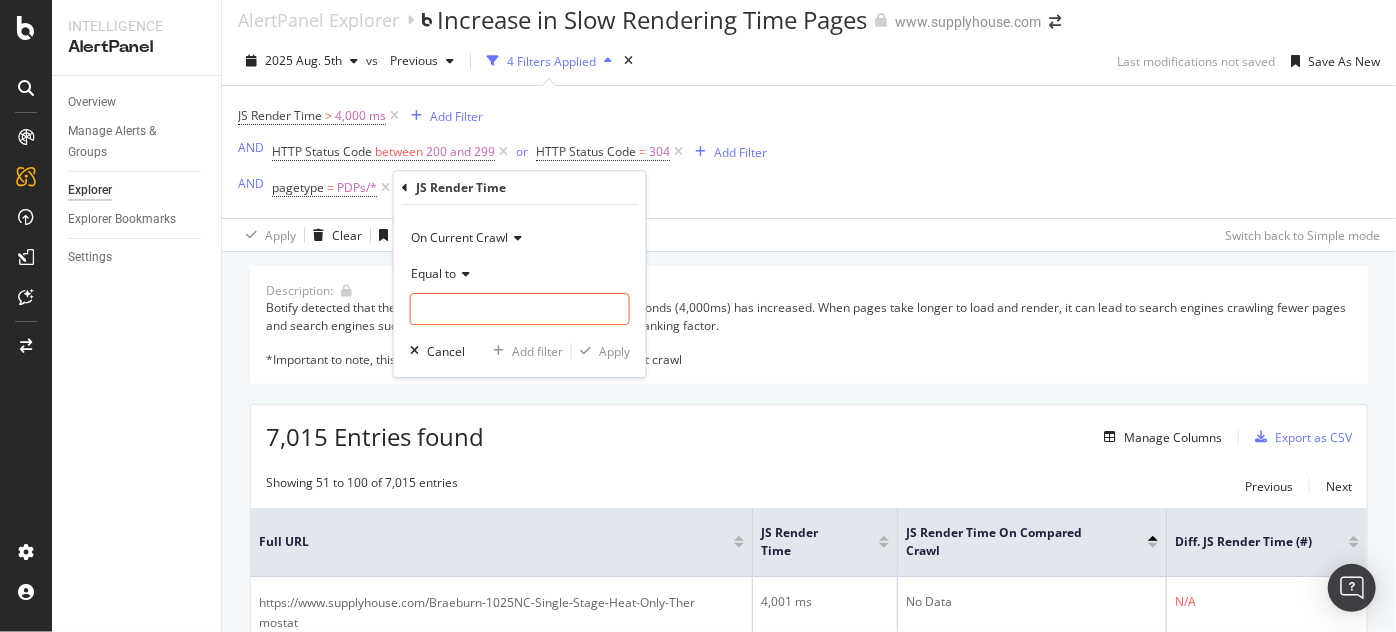 click on "On Current Crawl" at bounding box center (459, 237) 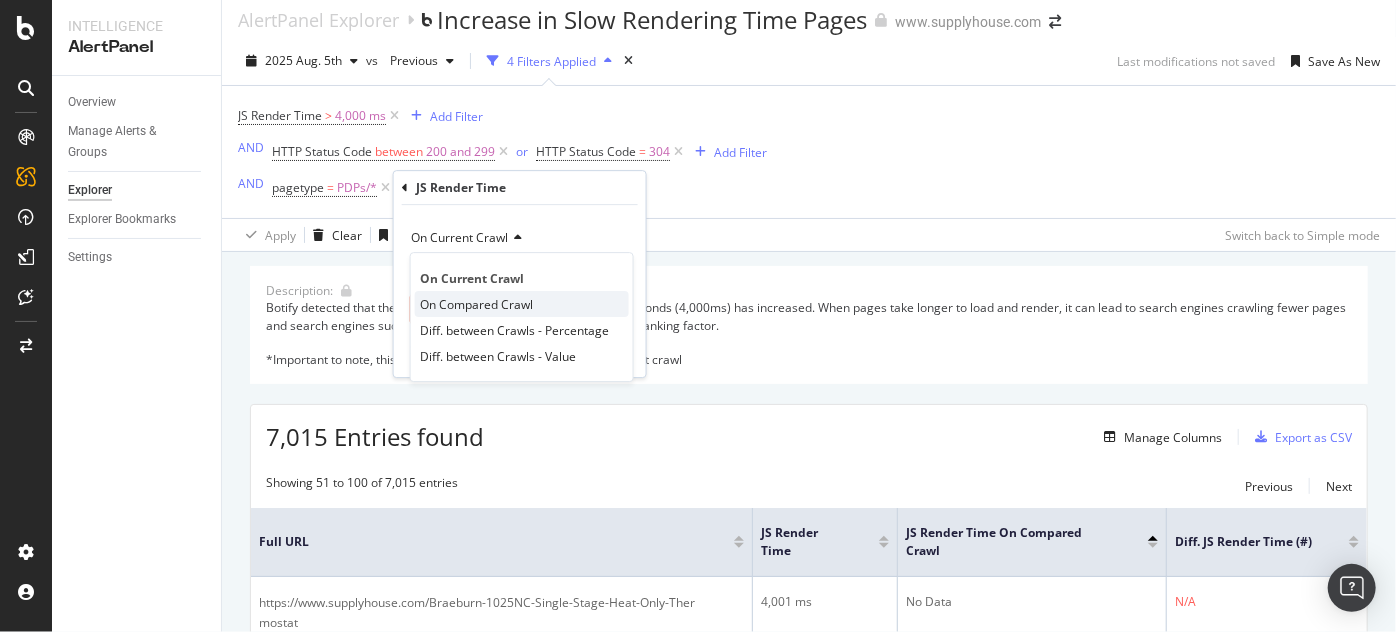 click on "On Compared Crawl" at bounding box center (476, 304) 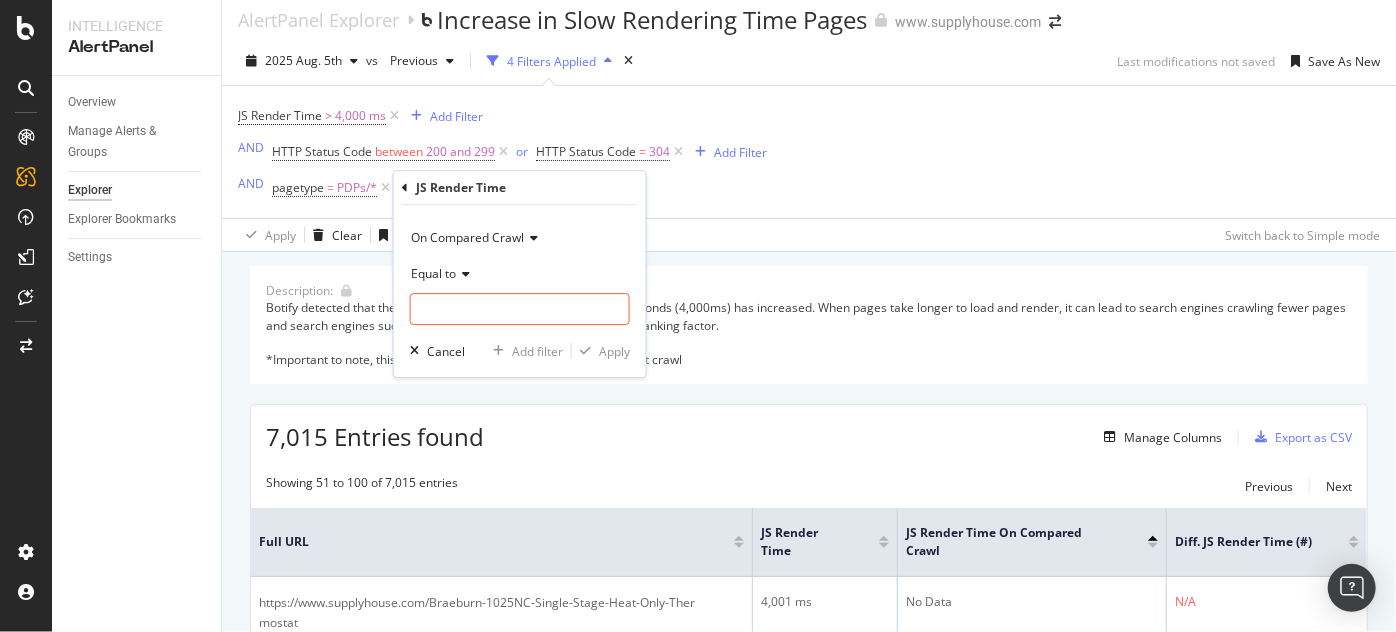 click at bounding box center (463, 274) 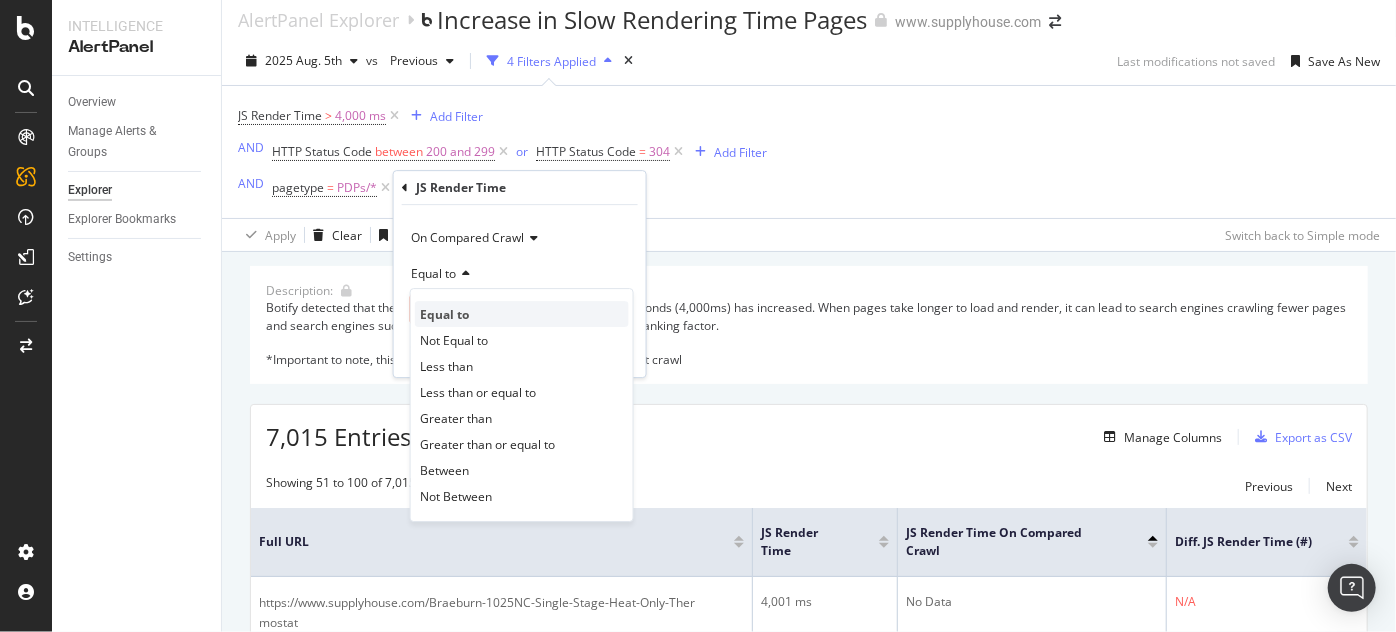 click on "Equal to" at bounding box center [444, 314] 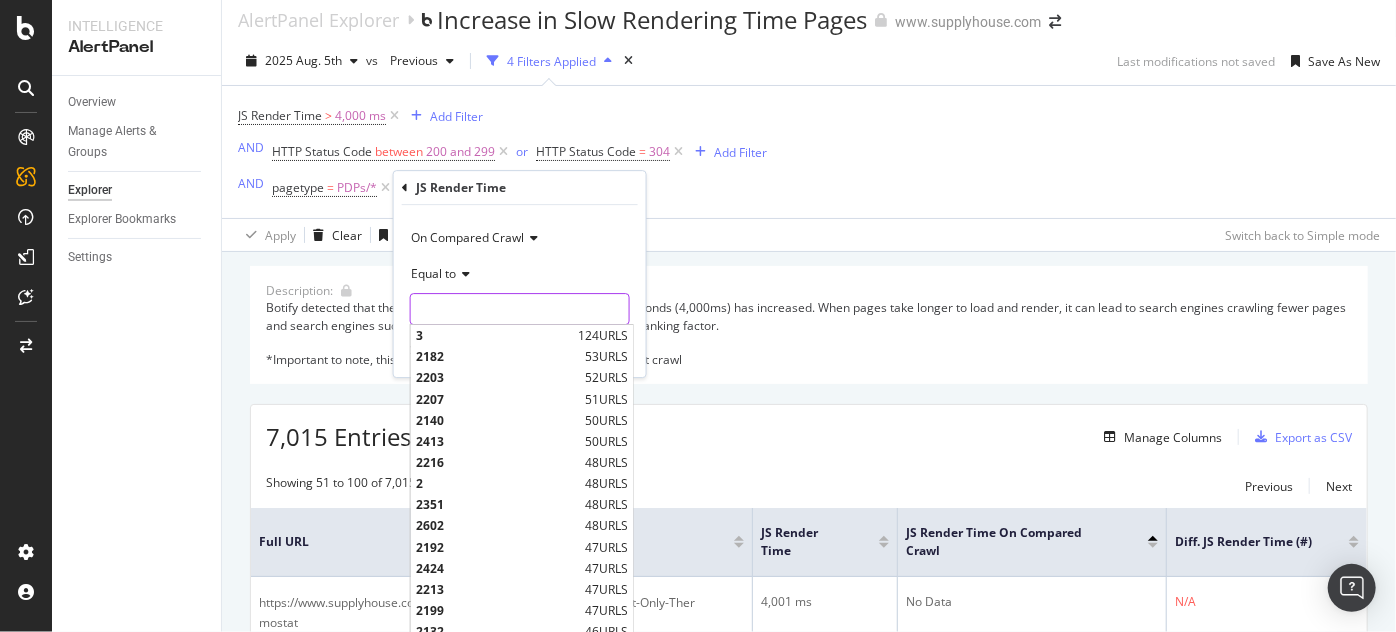 click at bounding box center (520, 309) 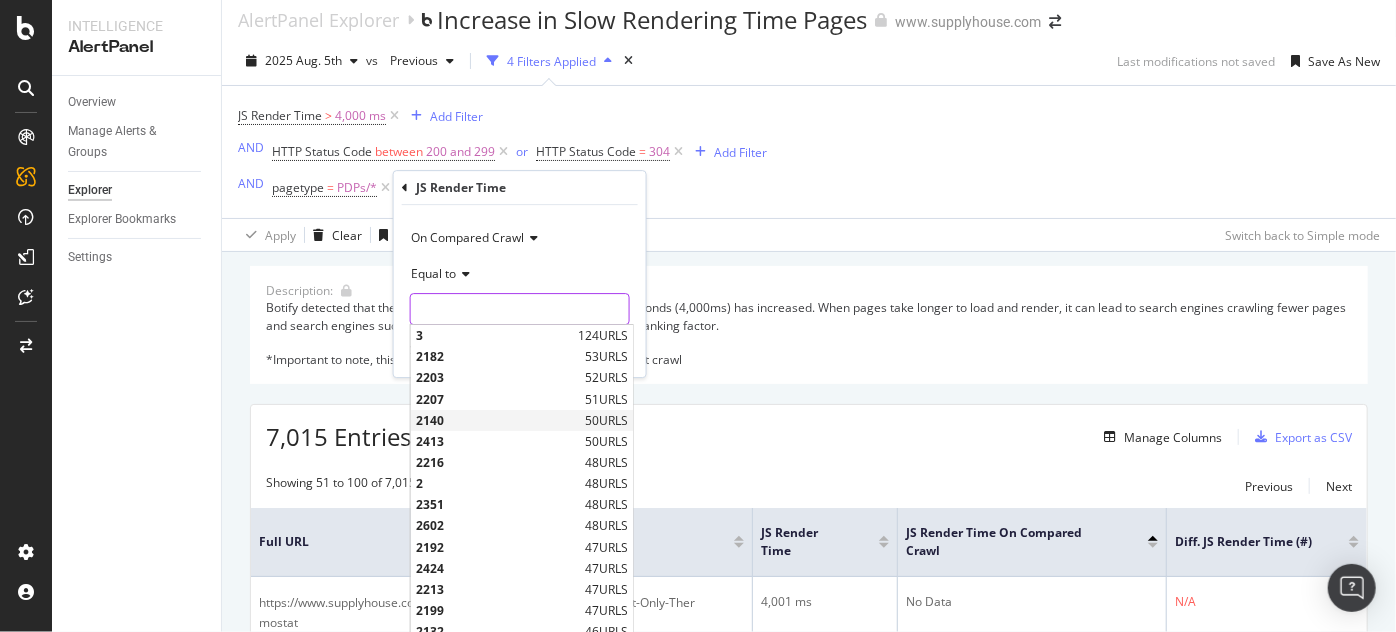scroll, scrollTop: 218, scrollLeft: 0, axis: vertical 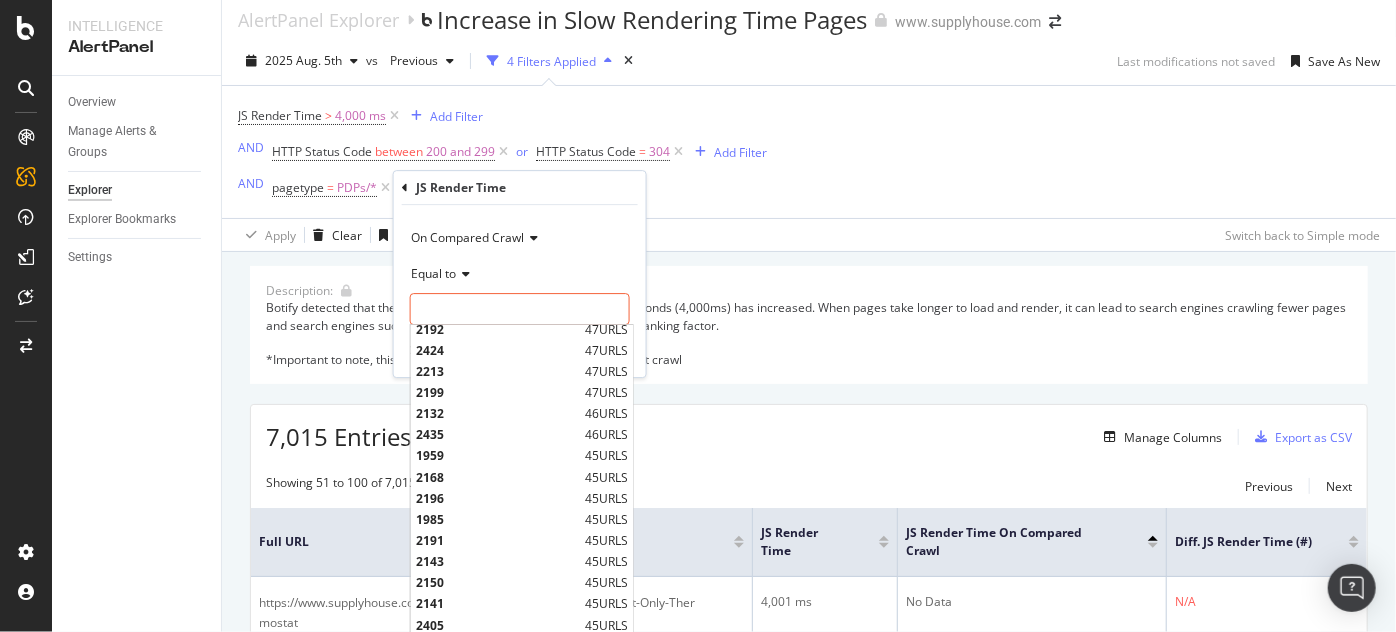 click on "On Compared Crawl Equal to 3 124  URLS 2182 53  URLS 2203 52  URLS 2207 51  URLS 2140 50  URLS 2413 50  URLS 2216 48  URLS 2 48  URLS 2351 48  URLS 2602 48  URLS 2192 47  URLS 2424 47  URLS 2213 47  URLS 2199 47  URLS 2132 46  URLS 2435 46  URLS 1959 45  URLS 2168 45  URLS 2196 45  URLS 1985 45  URLS 2191 45  URLS 2143 45  URLS 2150 45  URLS 2141 45  URLS 2405 45  URLS 2197 44  URLS 2189 44  URLS 2178 44  URLS 2382 44  URLS 2152 44  URLS 2190 44  URLS 2451 43  URLS 2171 43  URLS 2212 43  URLS 2423 43  URLS 2474 42  URLS 2600 42  URLS 2166 42  URLS 2205 42  URLS 2159 42  URLS 2176 42  URLS 2444 42  URLS 2202 42  URLS 2629 42  URLS 2429 42  URLS 2184 41  URLS 2608 41  URLS 2201 41  URLS 2169 41  URLS 2616 41  URLS 2160 41  URLS 2174 41  URLS 2452 41  URLS 2079 41  URLS 2120 41  URLS 2200 40  URLS 2583 40  URLS 2131 40  URLS 2224 40  URLS 2148 40  URLS 2155 40  URLS 2237 40  URLS 2559 40  URLS 2894 40  URLS 2639 40  URLS 2250 40  URLS 2227 40  URLS 2456 40  URLS 2126 40  URLS 2097 40  URLS 2268 39  URLS 2164 39" at bounding box center (520, 291) 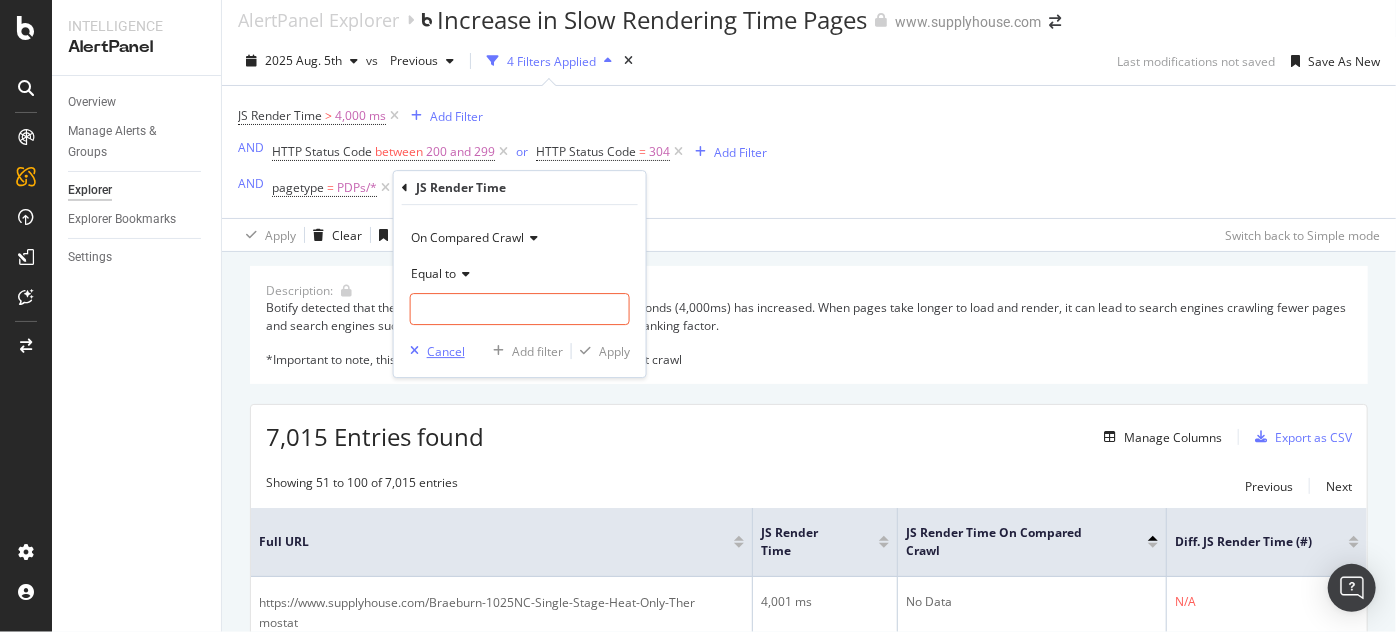 click on "Cancel" at bounding box center (446, 351) 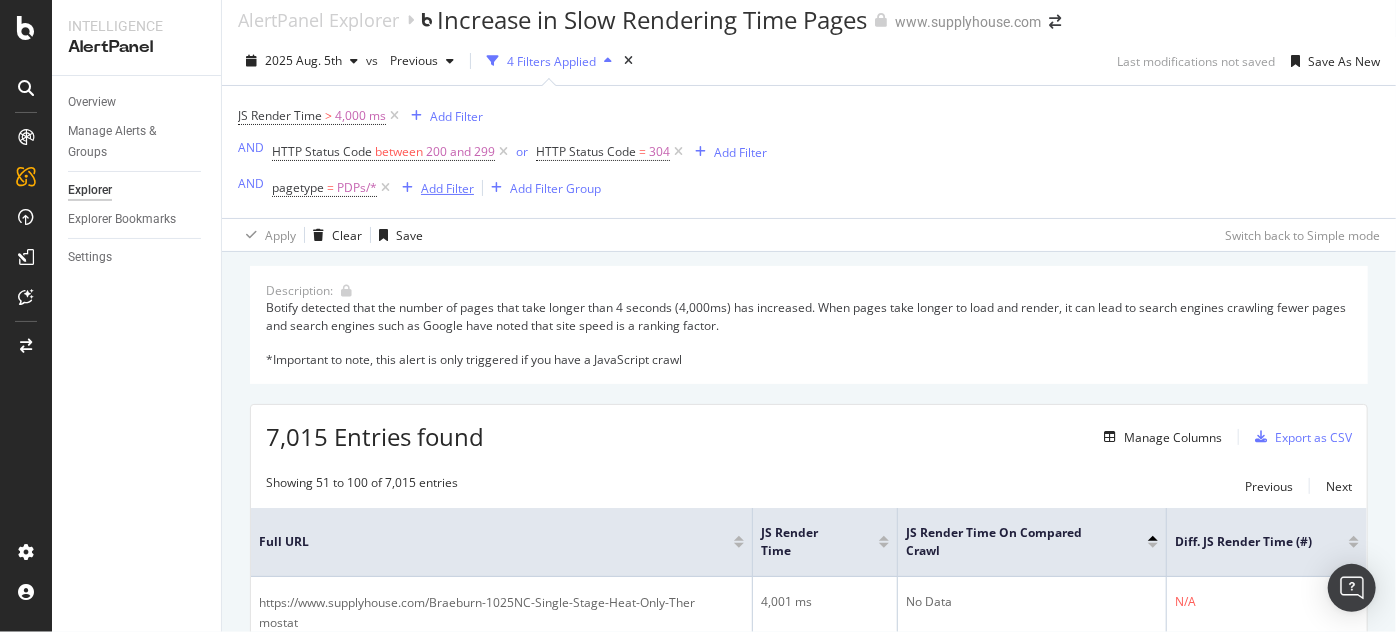 click on "Add Filter" at bounding box center [447, 188] 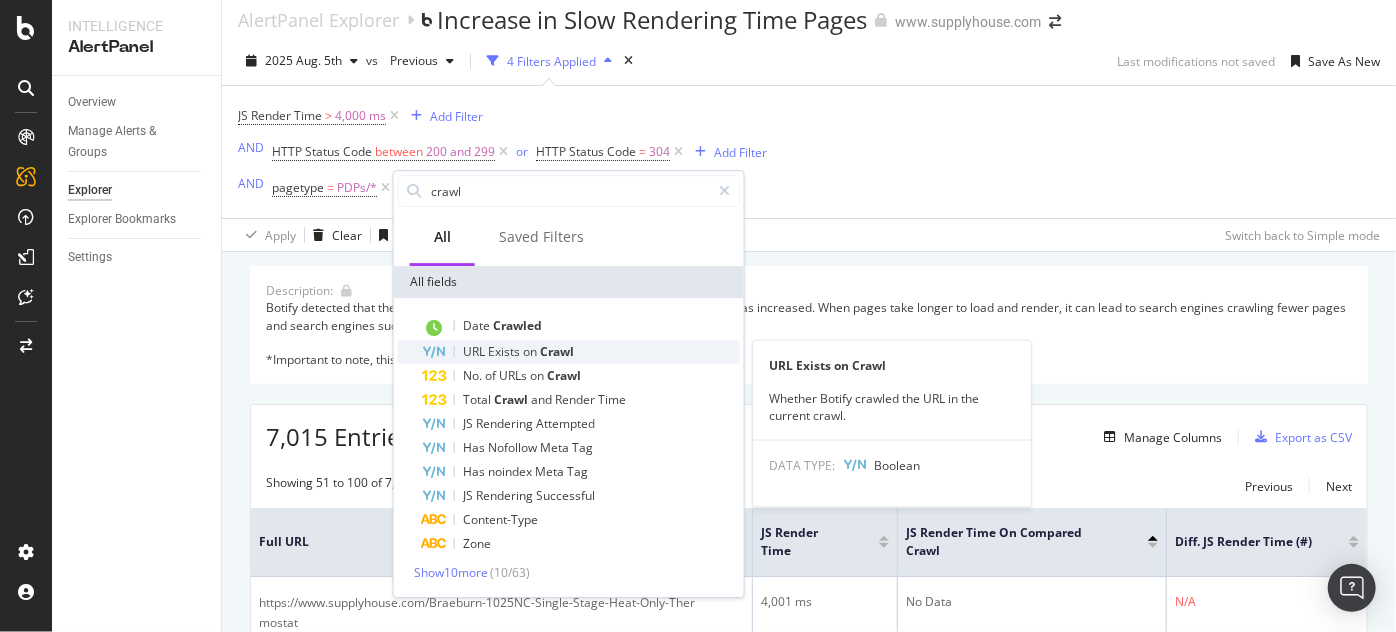 type on "crawl" 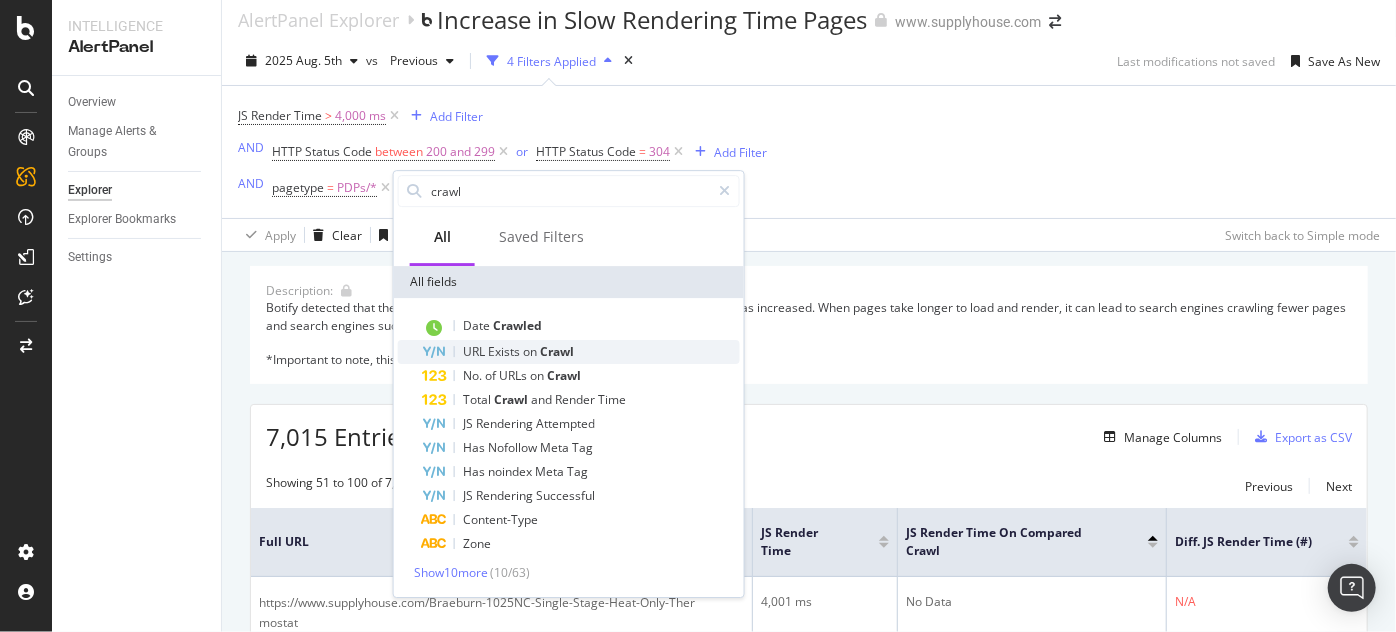 click on "on" at bounding box center [531, 351] 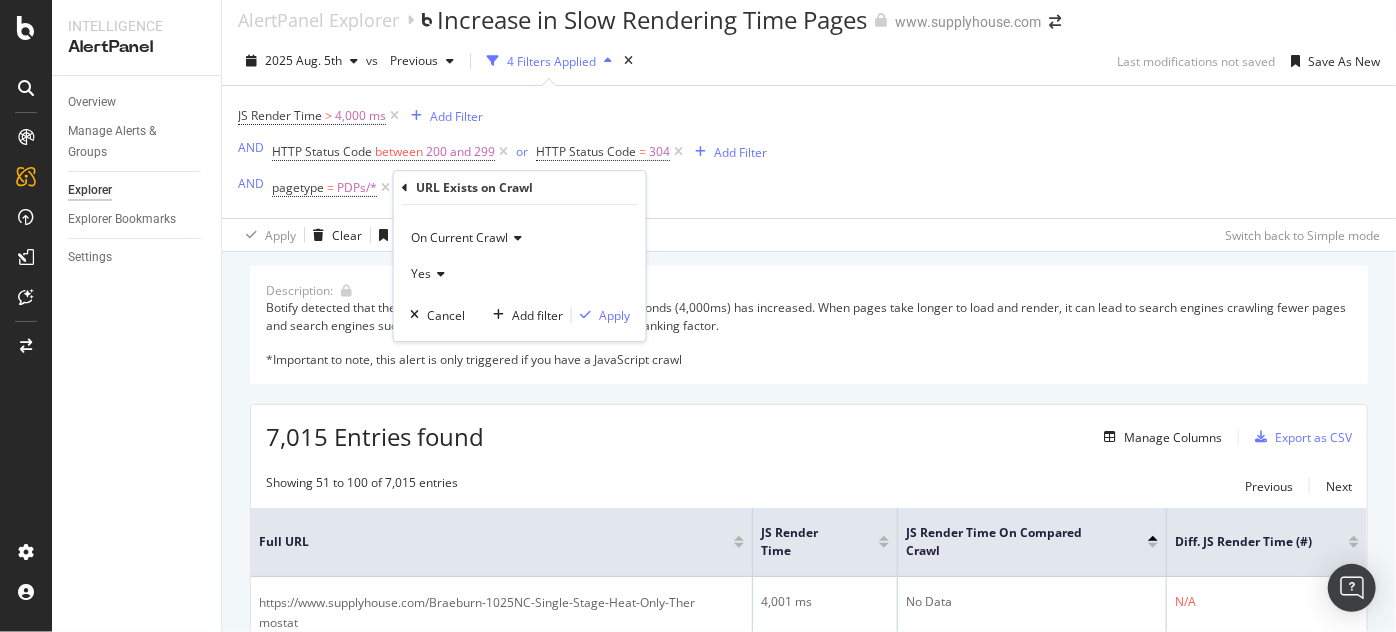 click on "On Current Crawl" at bounding box center (520, 237) 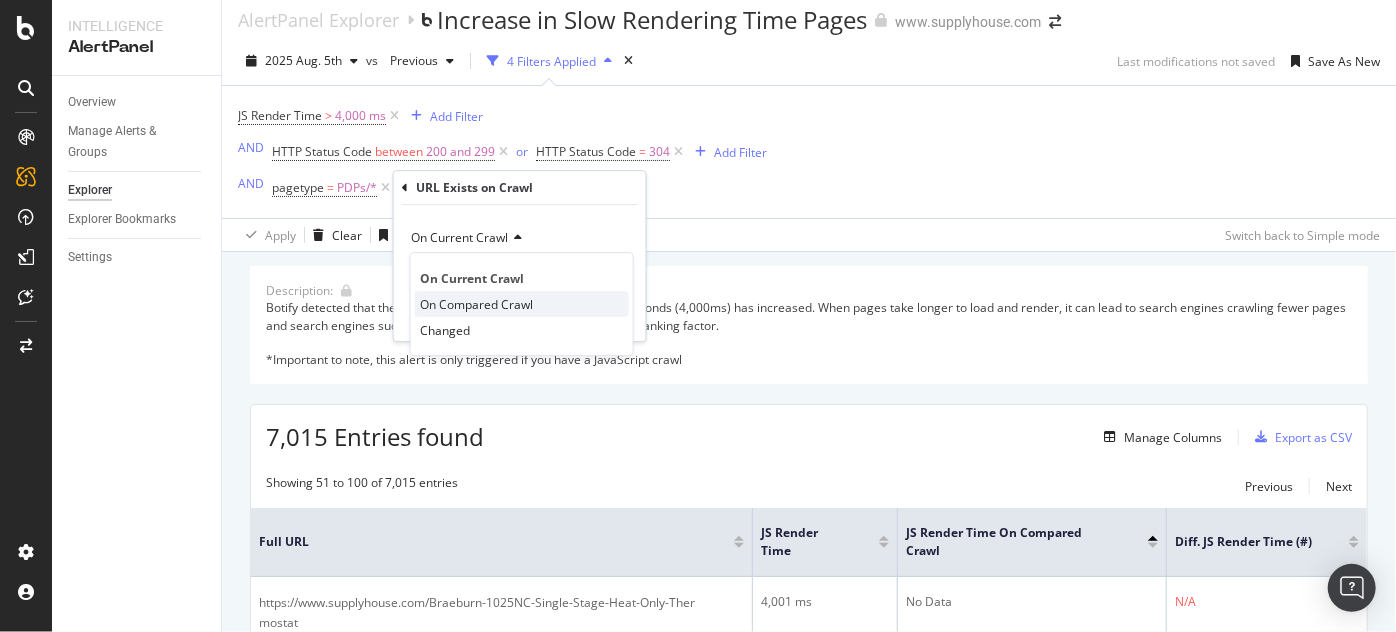 click on "On Compared Crawl" at bounding box center [476, 304] 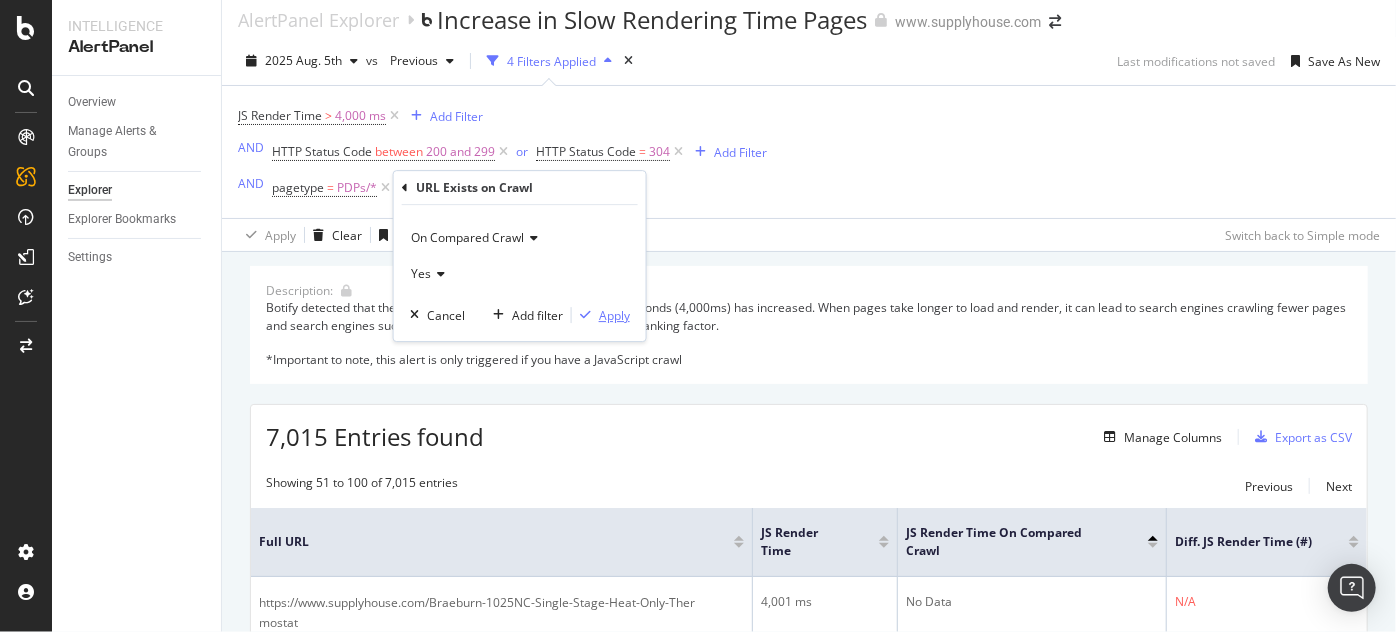 click on "Apply" at bounding box center (614, 315) 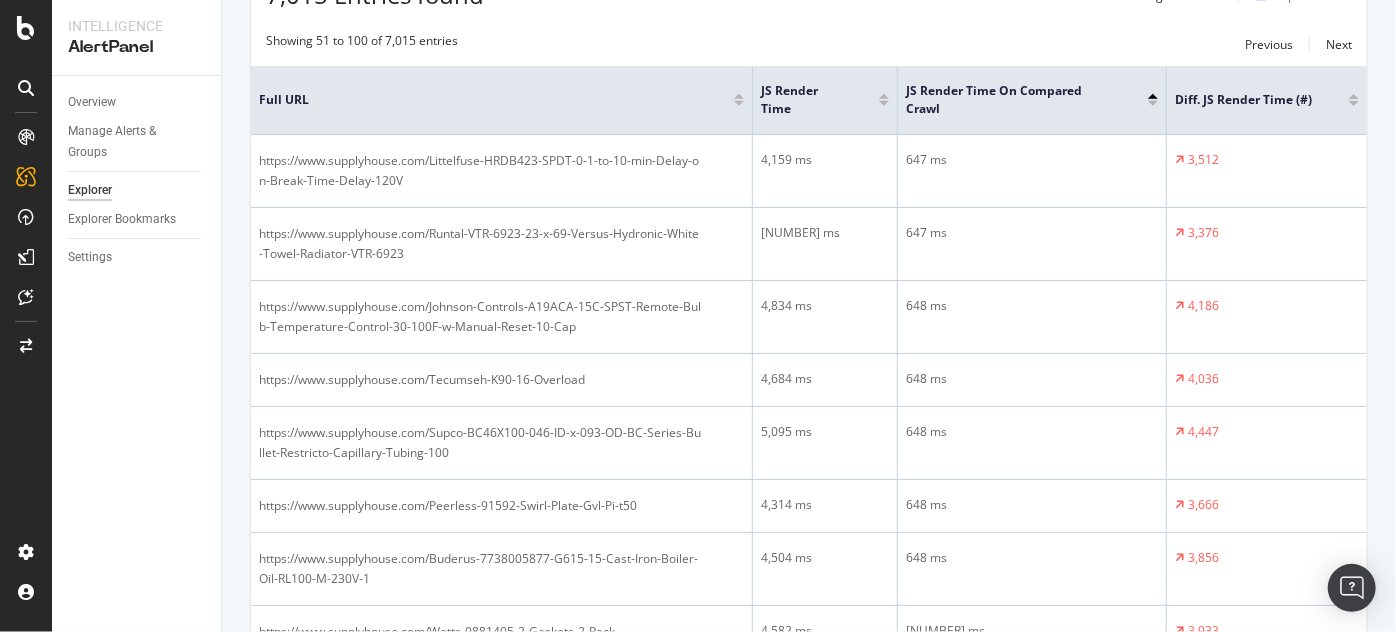 scroll, scrollTop: 0, scrollLeft: 0, axis: both 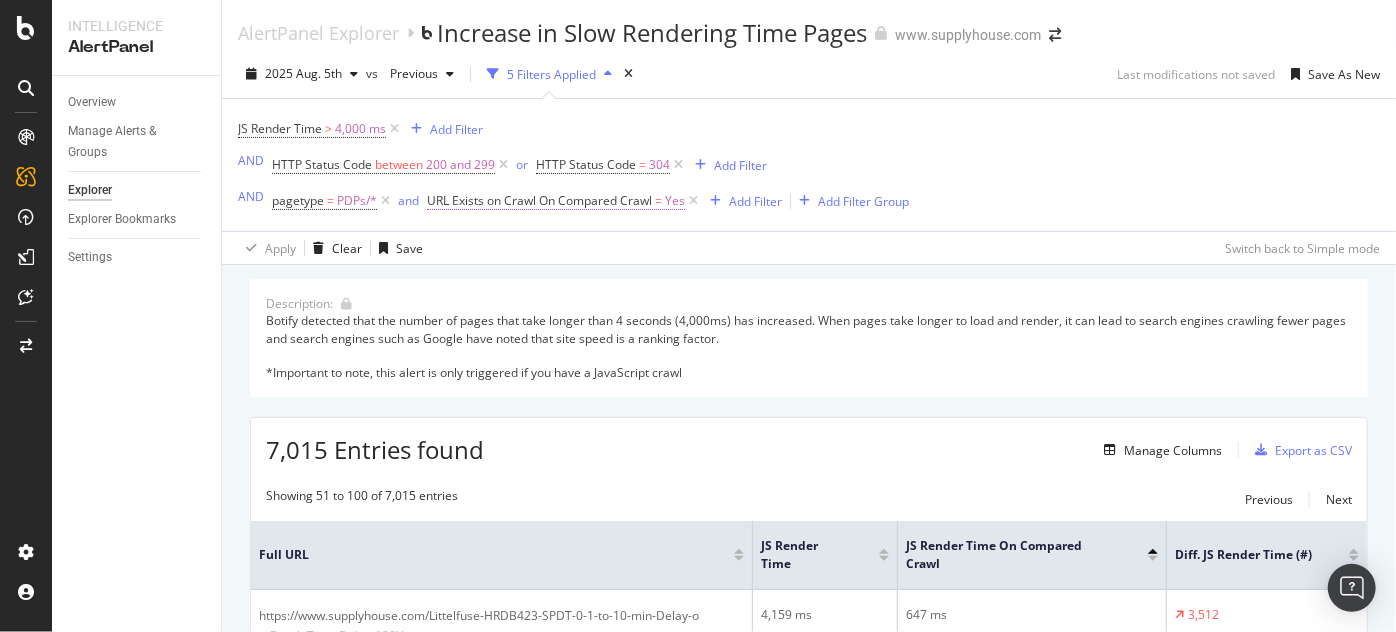 click on "Yes" at bounding box center (675, 201) 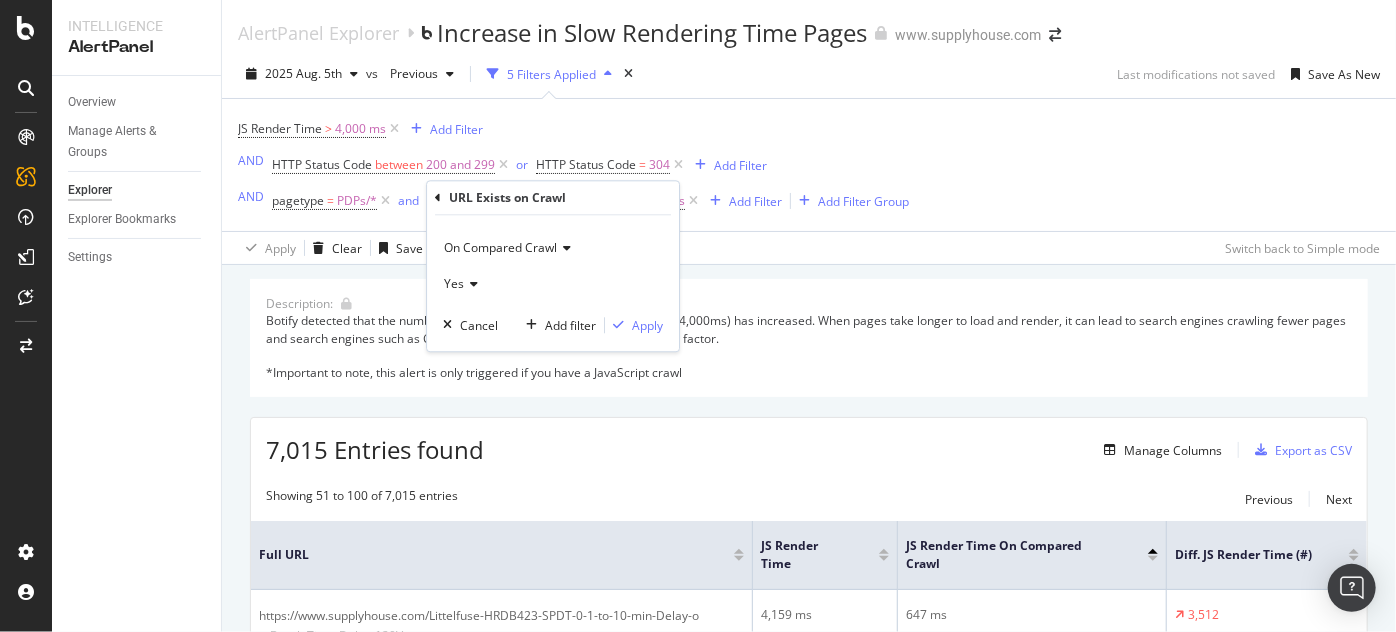 click on "Yes" at bounding box center (454, 283) 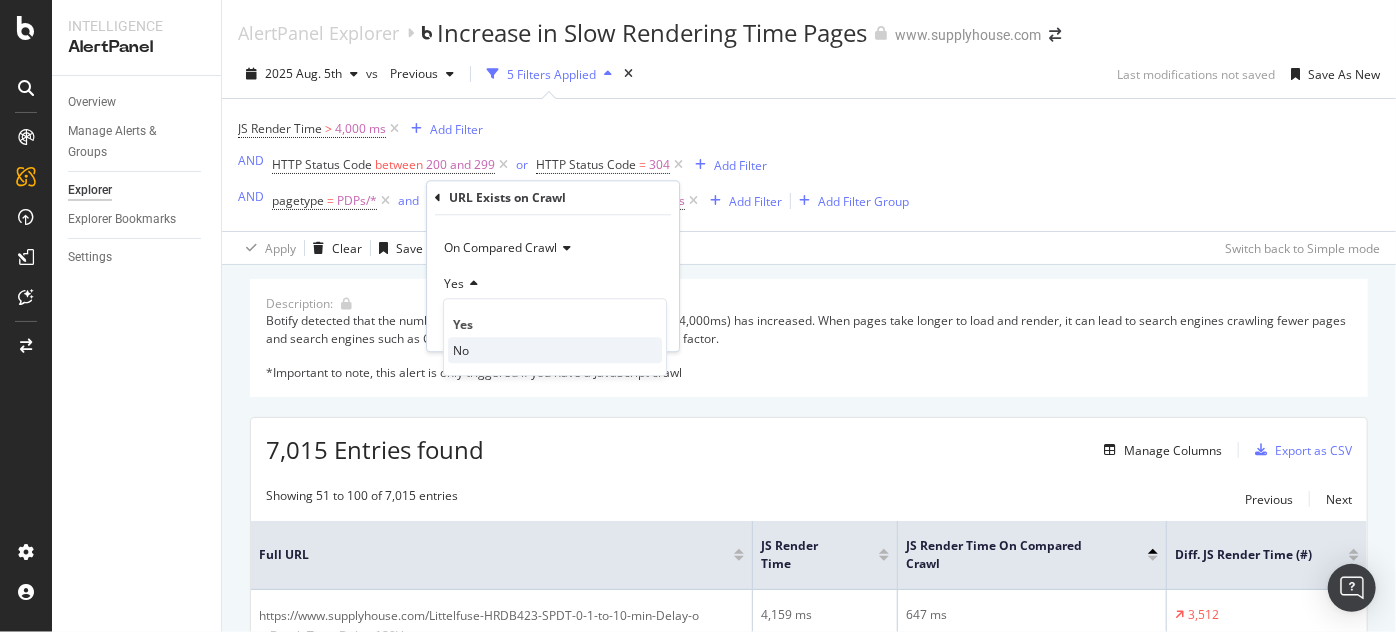 click on "No" at bounding box center [555, 351] 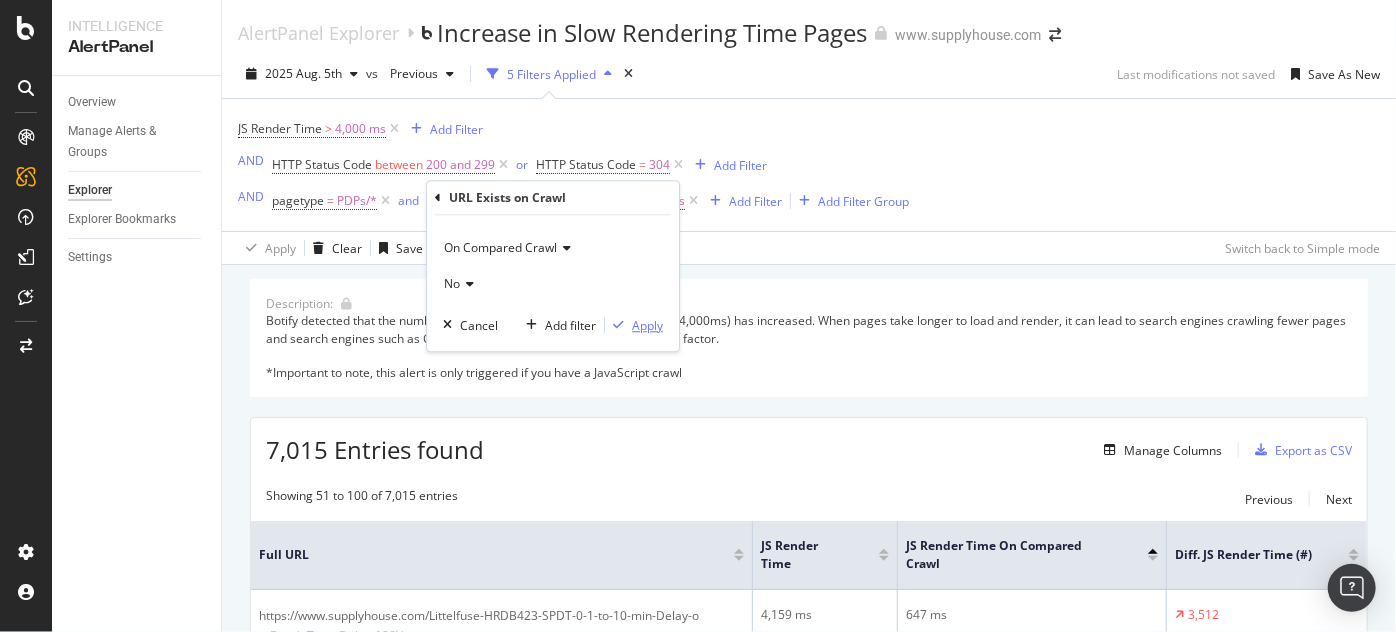 click on "Apply" at bounding box center [647, 325] 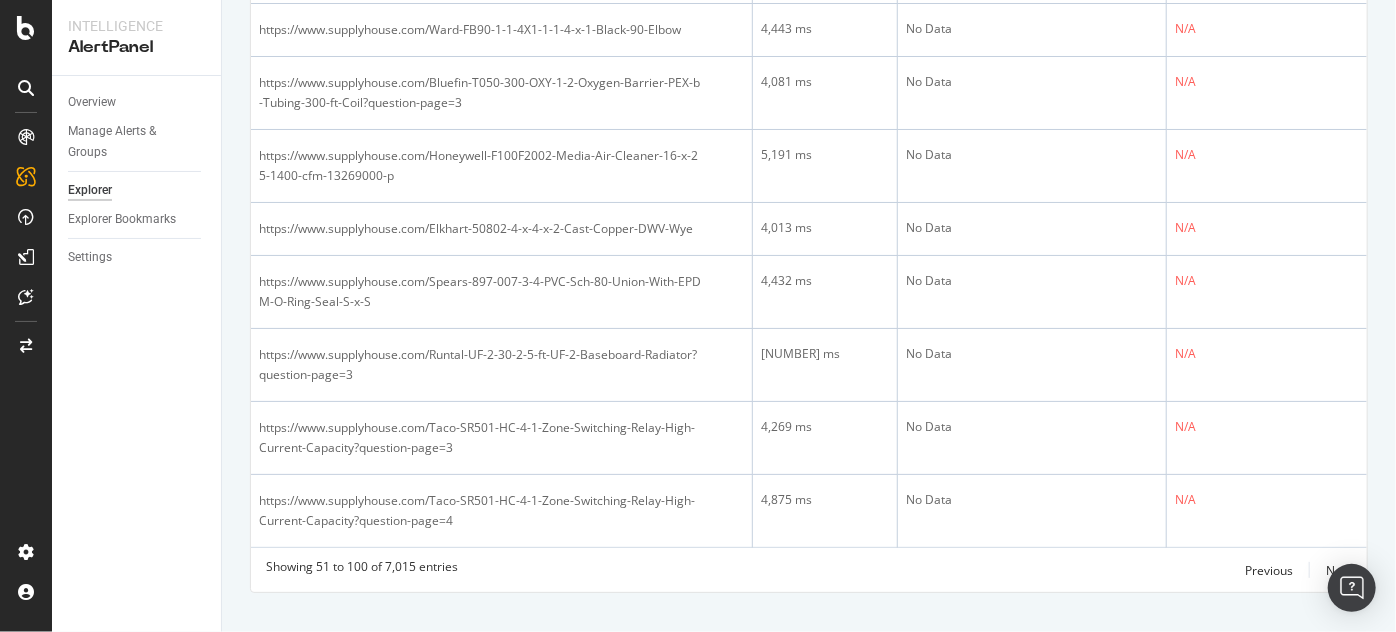 scroll, scrollTop: 3551, scrollLeft: 0, axis: vertical 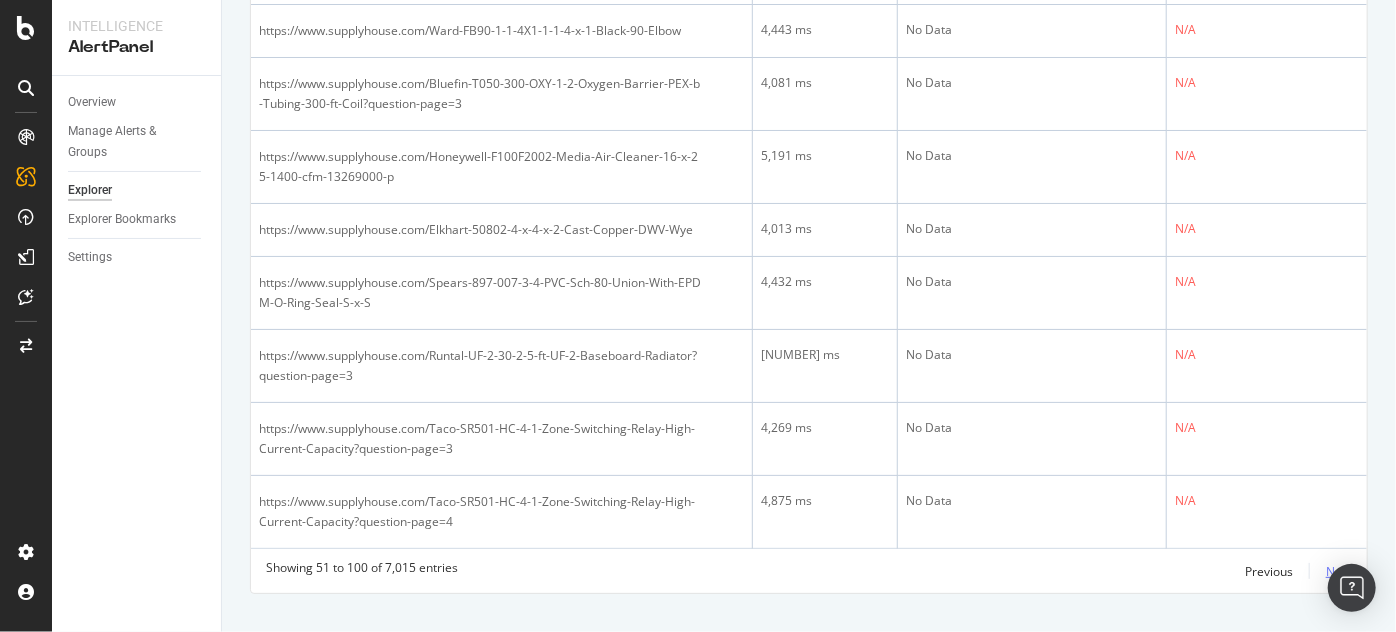 click on "Next" at bounding box center [1339, 571] 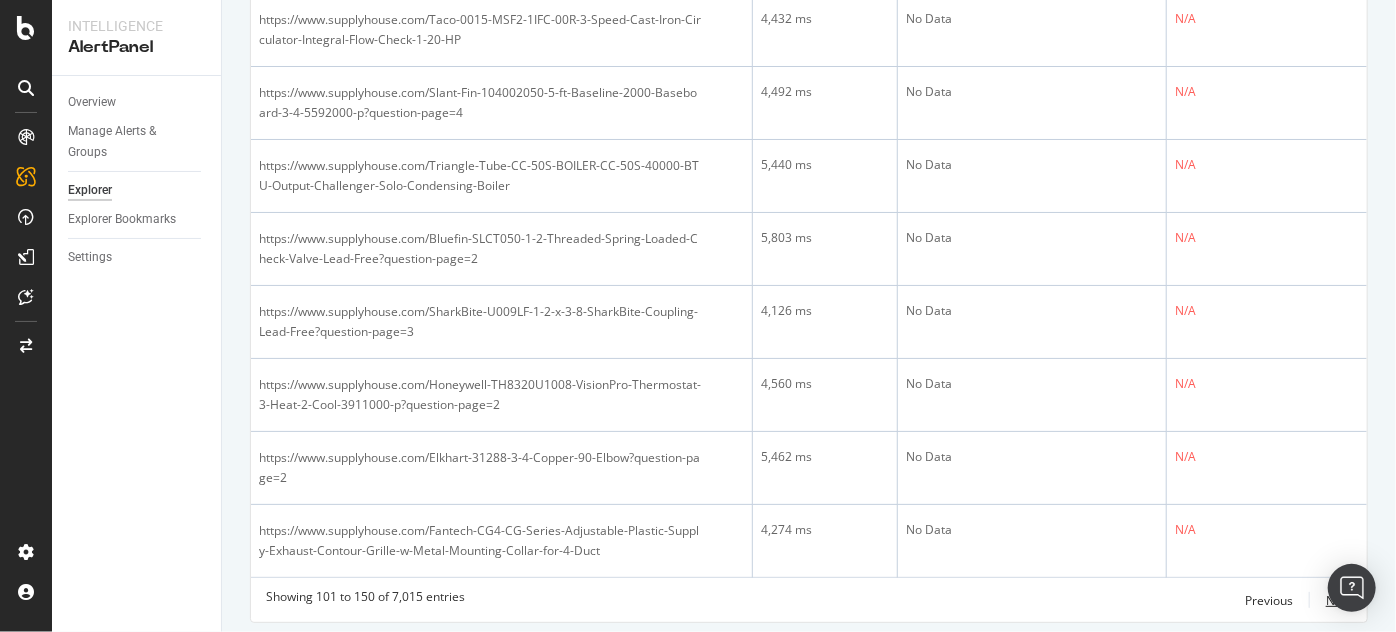 scroll, scrollTop: 3522, scrollLeft: 0, axis: vertical 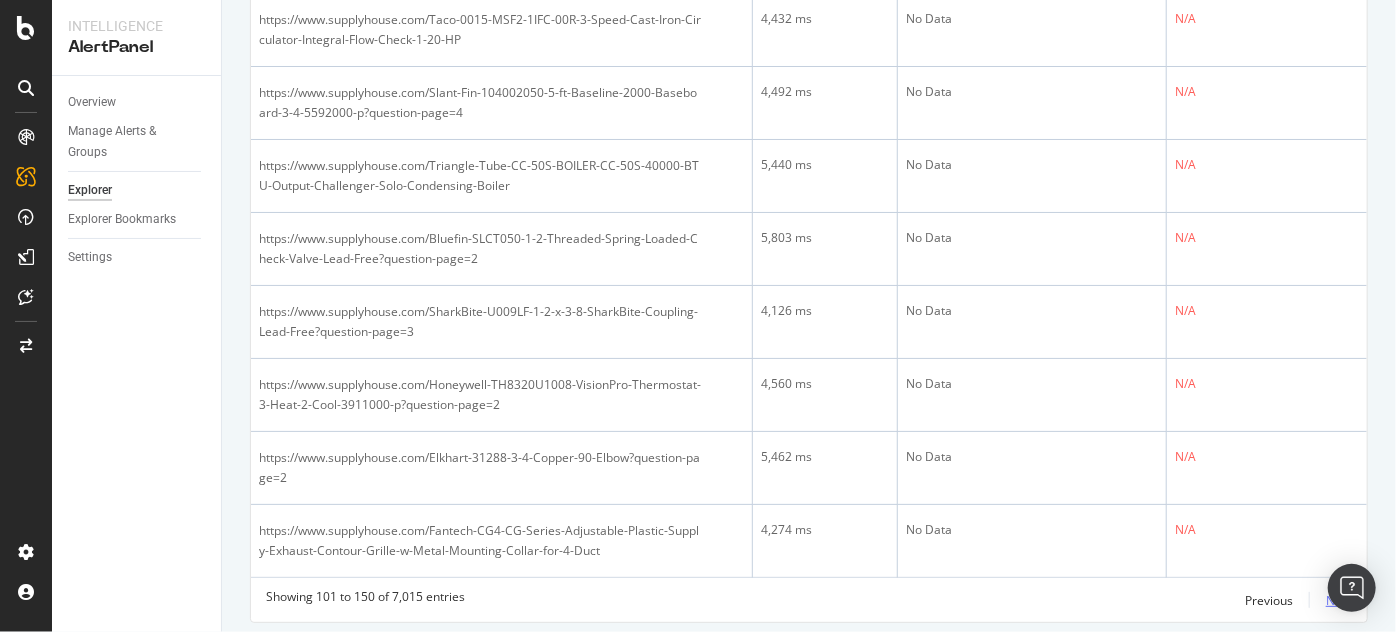 click on "Next" at bounding box center [1339, 600] 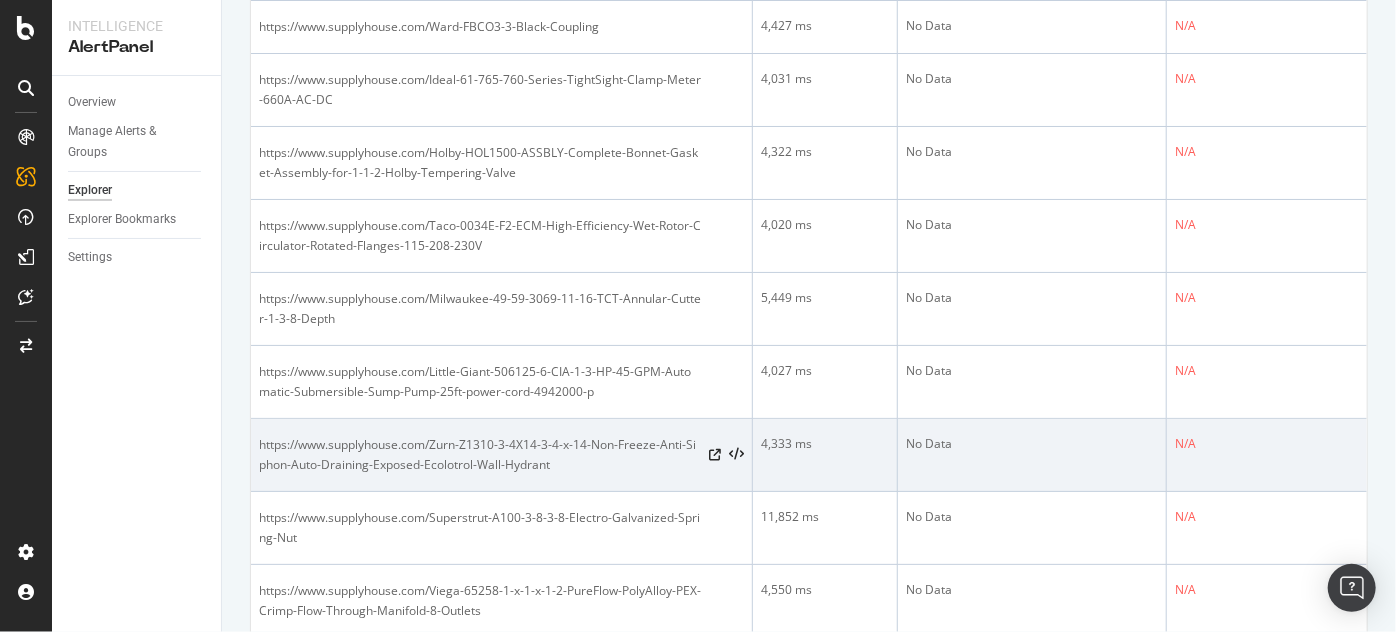scroll, scrollTop: 3632, scrollLeft: 0, axis: vertical 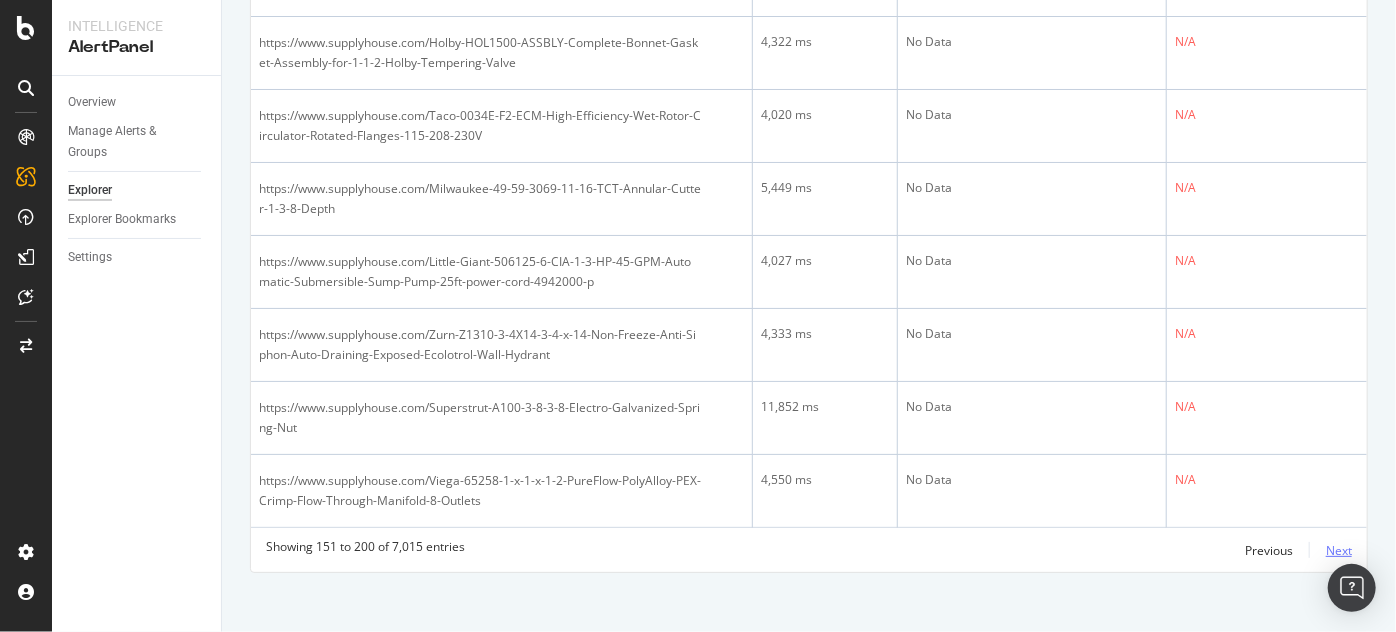 click on "Next" at bounding box center (1339, 550) 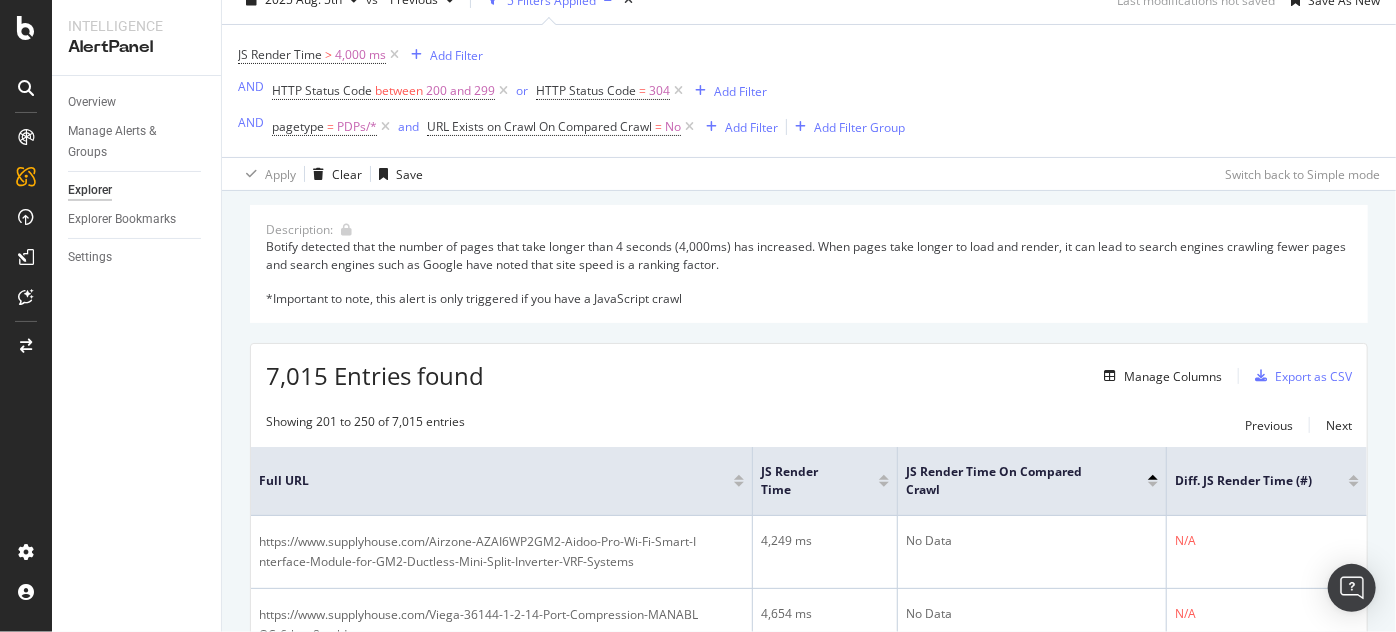 scroll, scrollTop: 0, scrollLeft: 0, axis: both 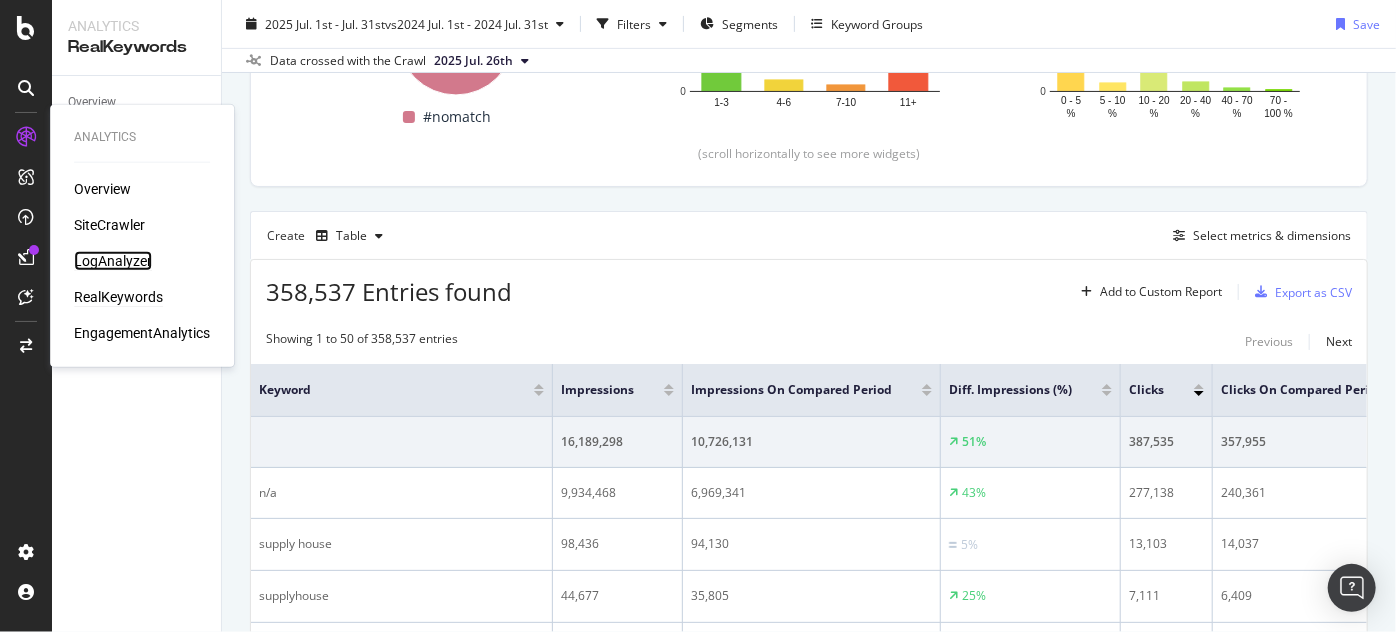 click on "LogAnalyzer" at bounding box center [113, 261] 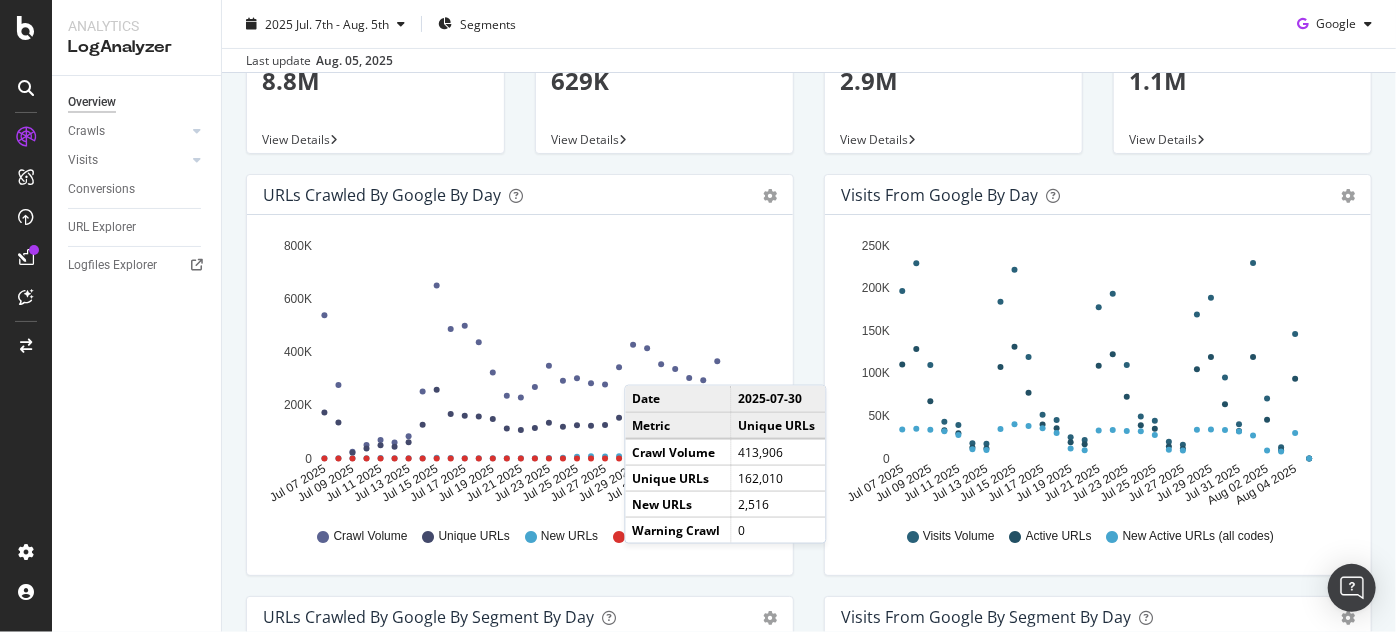 scroll, scrollTop: 156, scrollLeft: 0, axis: vertical 